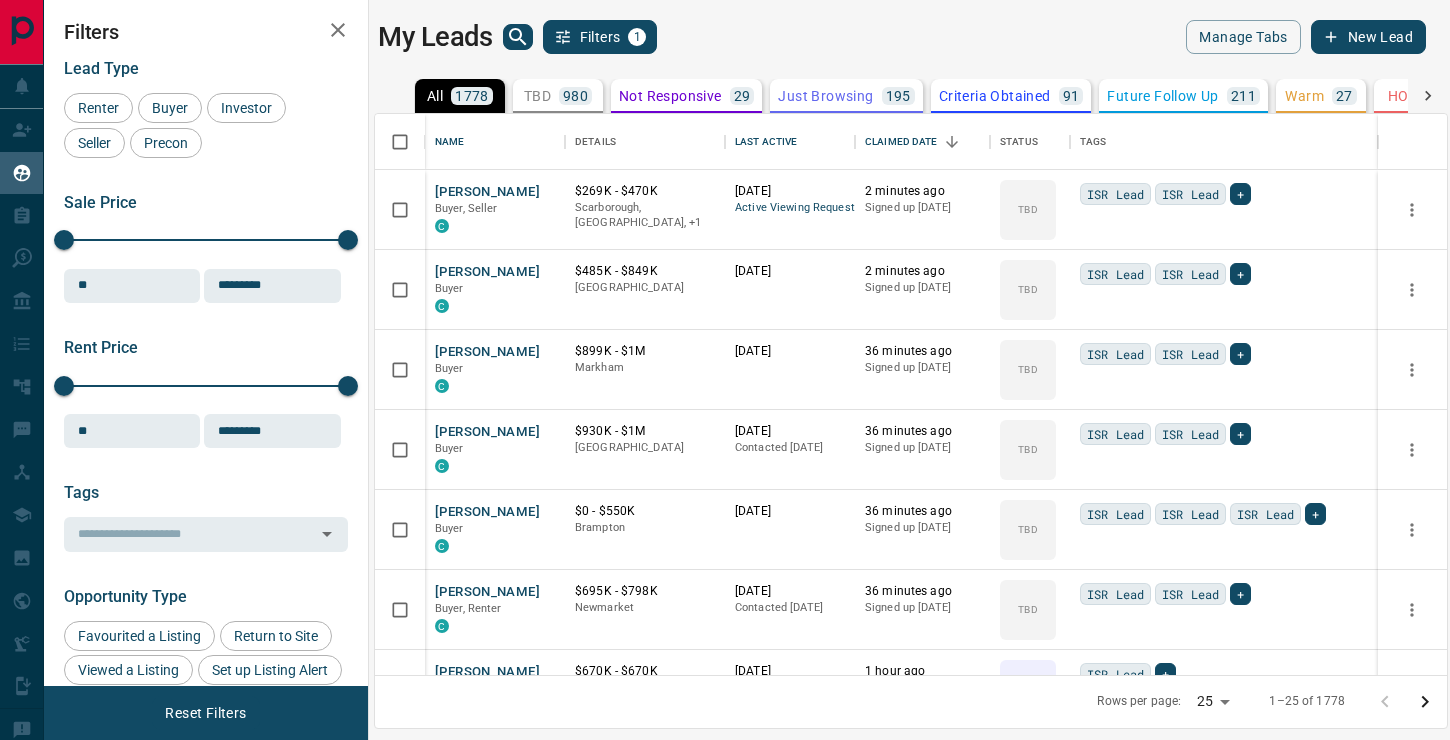 scroll, scrollTop: 0, scrollLeft: 0, axis: both 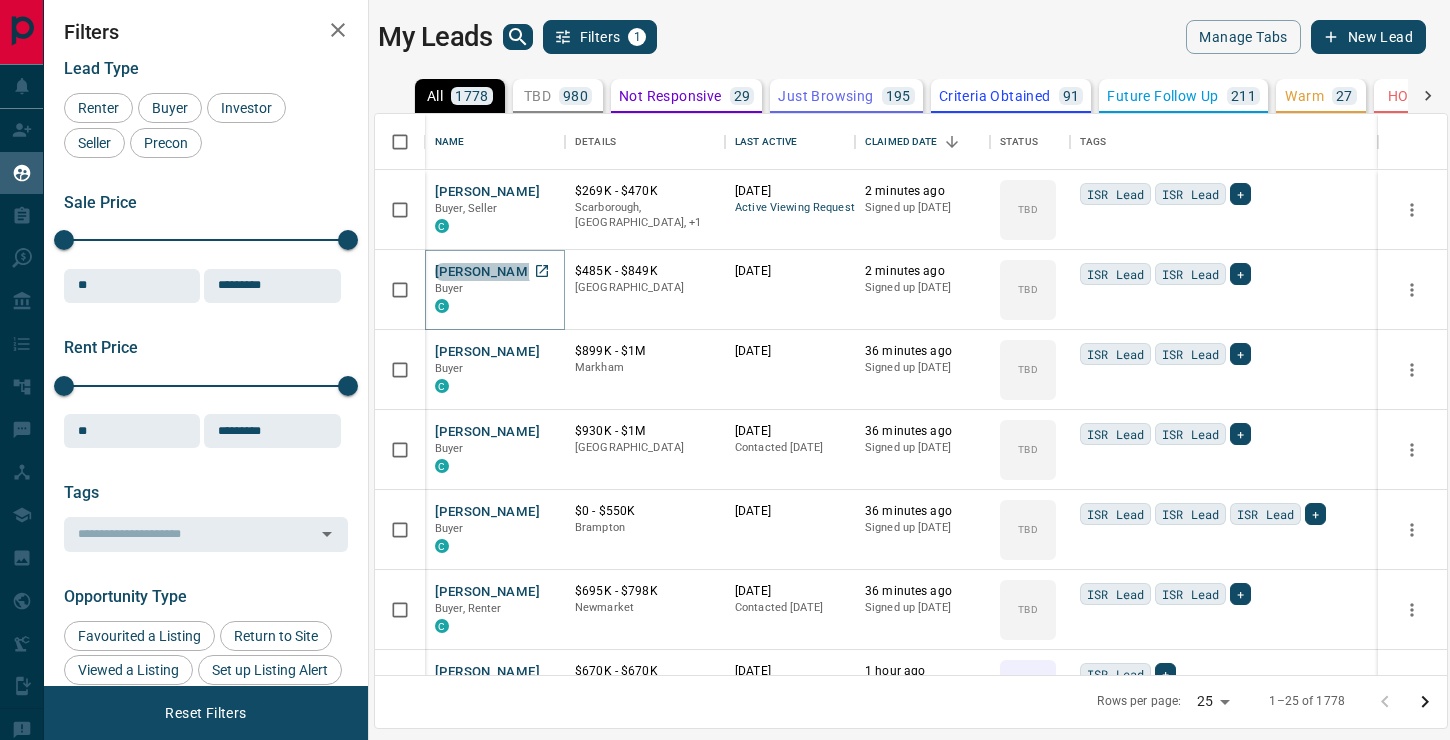 click on "[PERSON_NAME]" at bounding box center [487, 272] 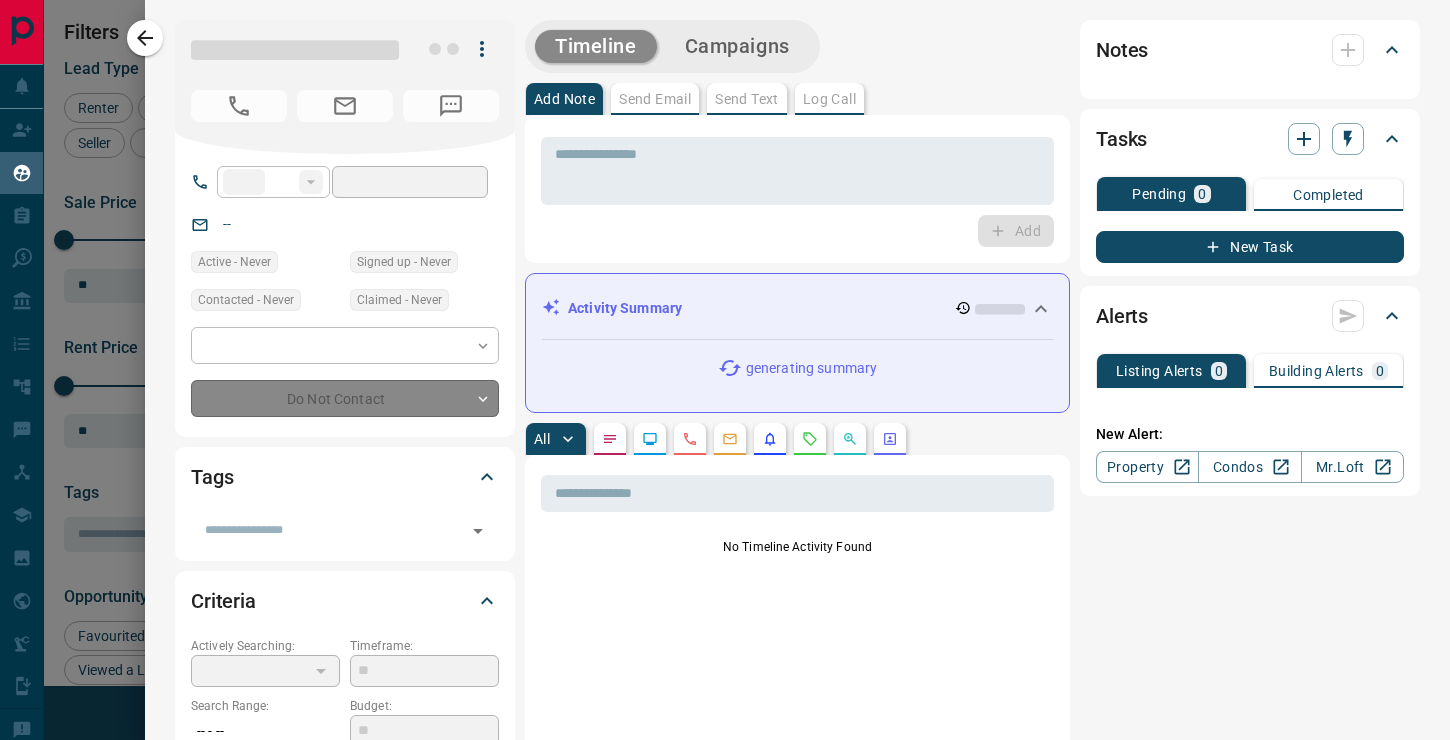 type on "**" 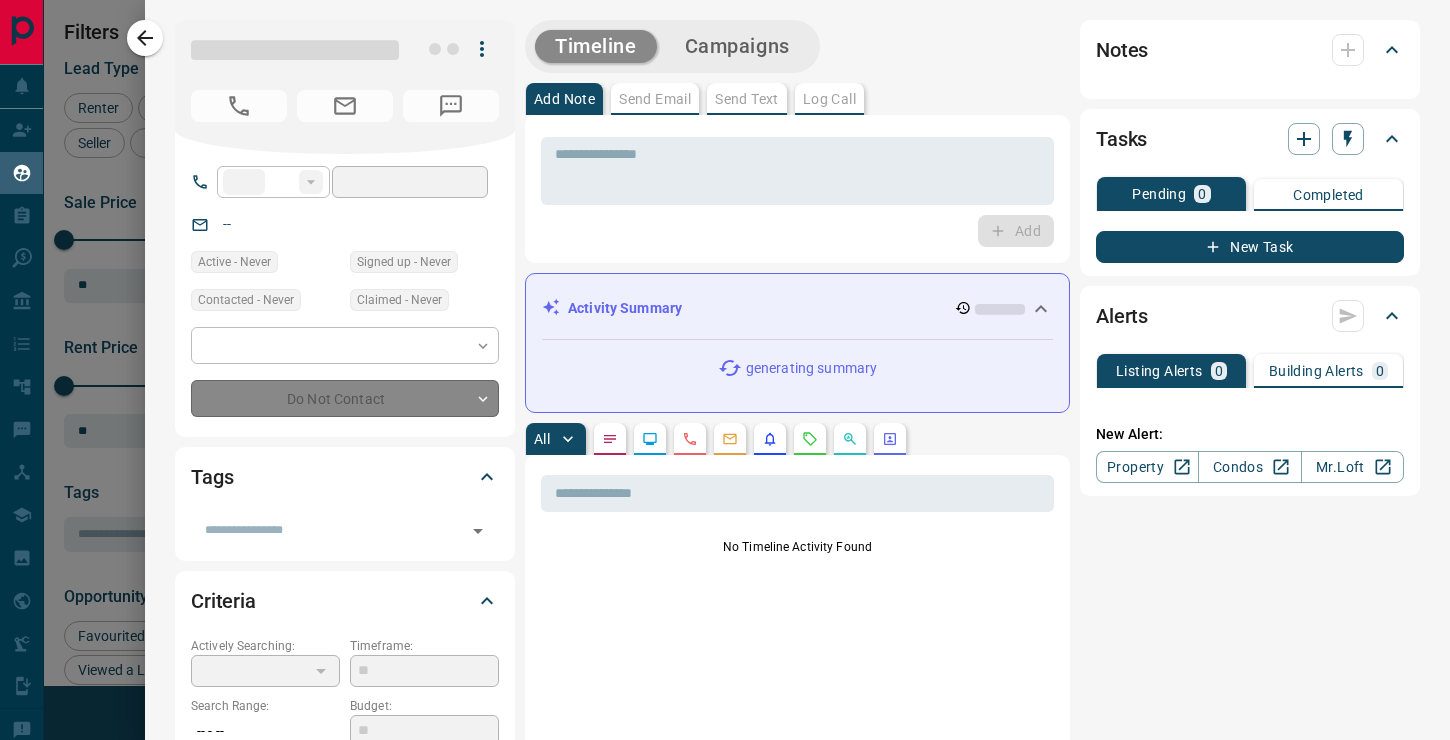 type on "**********" 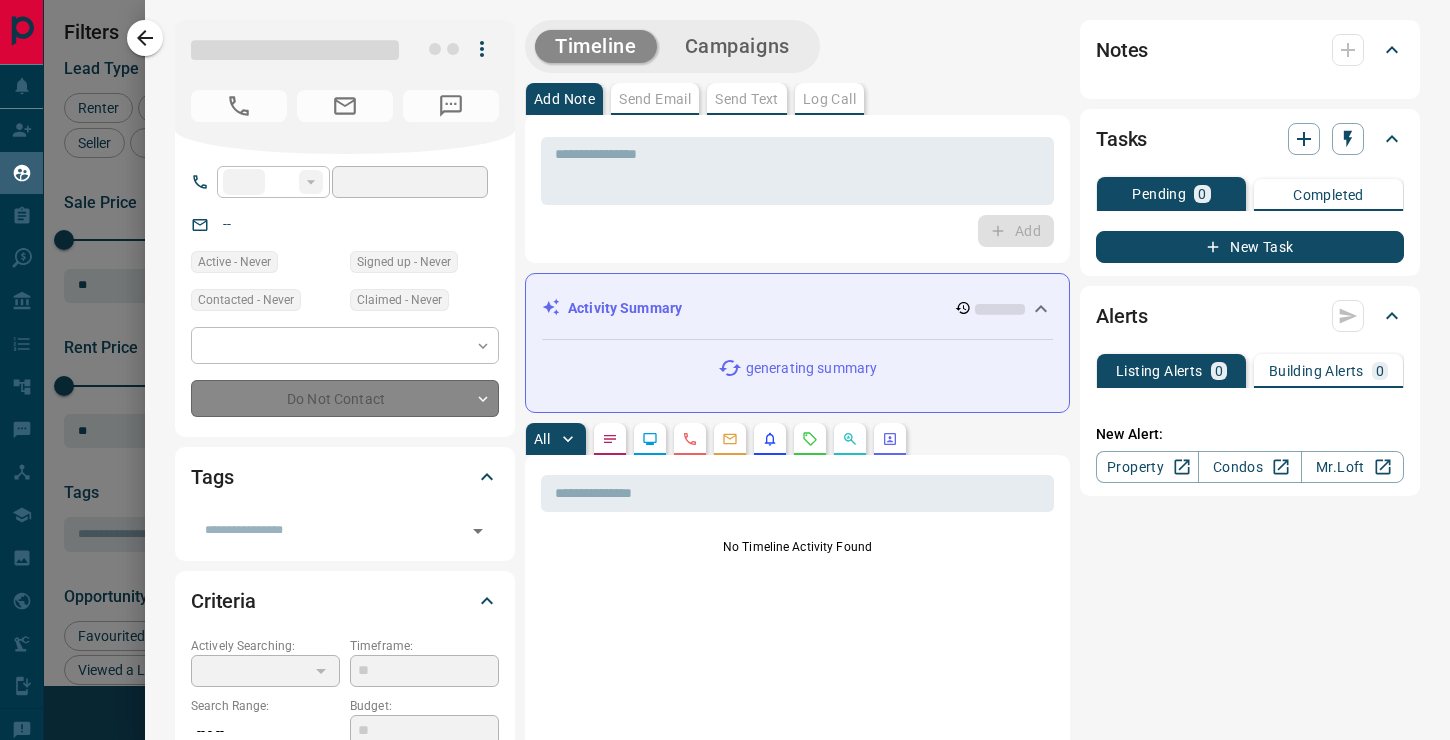 type on "**" 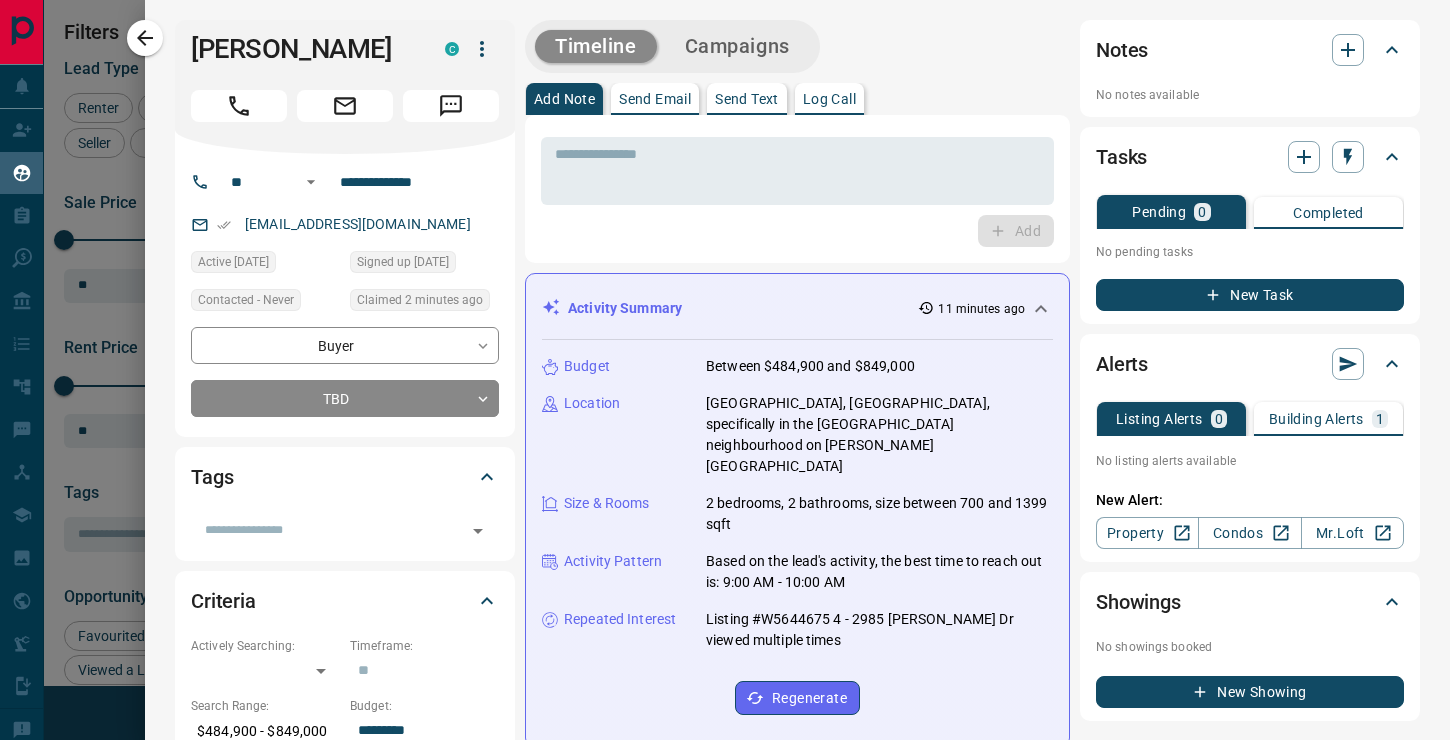 scroll, scrollTop: 0, scrollLeft: 0, axis: both 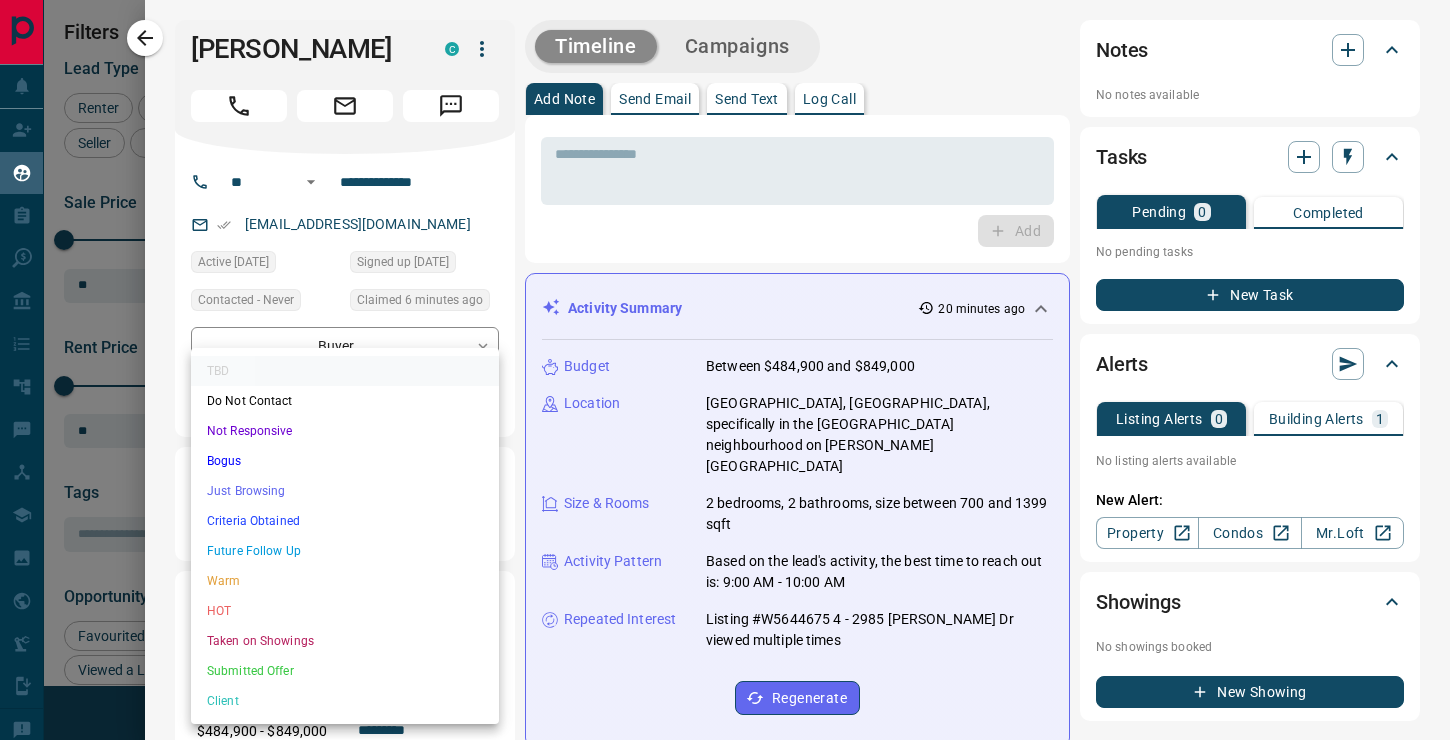 click on "Lead Transfers Claim Leads My Leads Tasks Opportunities Deals Campaigns Automations Messages Broker Bay Training Media Services Agent Resources Precon Worksheet Mobile Apps Disclosure Logout My Leads Filters 1 Manage Tabs New Lead All 1778 TBD 980 Do Not Contact - Not Responsive 29 Bogus 88 Just Browsing 195 Criteria Obtained 91 Future Follow Up 211 Warm 27 HOT 35 Taken on Showings 18 Submitted Offer 6 Client 98 Name Details Last Active Claimed Date Status Tags Lusanda Vapi Buyer, Seller C $269K - $470K Scarborough, [GEOGRAPHIC_DATA], +1 [DATE] Active Viewing Request 6 minutes ago Signed up [DATE] TBD ISR Lead ISR Lead + [PERSON_NAME] Buyer C $485K - $849K [GEOGRAPHIC_DATA] [DATE] 6 minutes ago Signed up [DATE] TBD ISR Lead ISR Lead + [PERSON_NAME] C $899K - $1M Markham [DATE] 40 minutes ago Signed up [DATE] TBD ISR Lead ISR Lead + [PERSON_NAME] Buyer C $930K - $1M [GEOGRAPHIC_DATA] [DATE] Contacted [DATE] 40 minutes ago Signed up [DATE] TBD ISR Lead ISR Lead + [PERSON_NAME] [PERSON_NAME]" at bounding box center (725, 357) 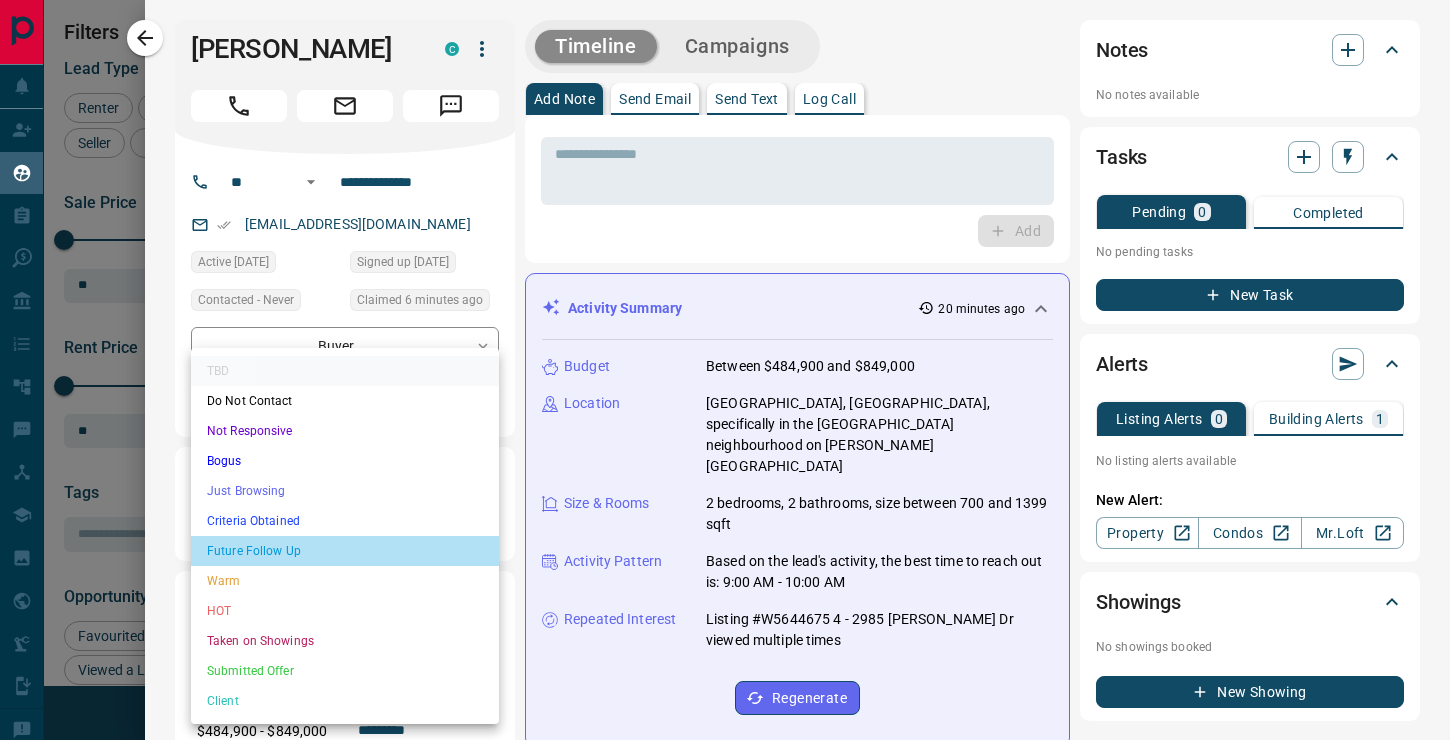 click on "Future Follow Up" at bounding box center [345, 551] 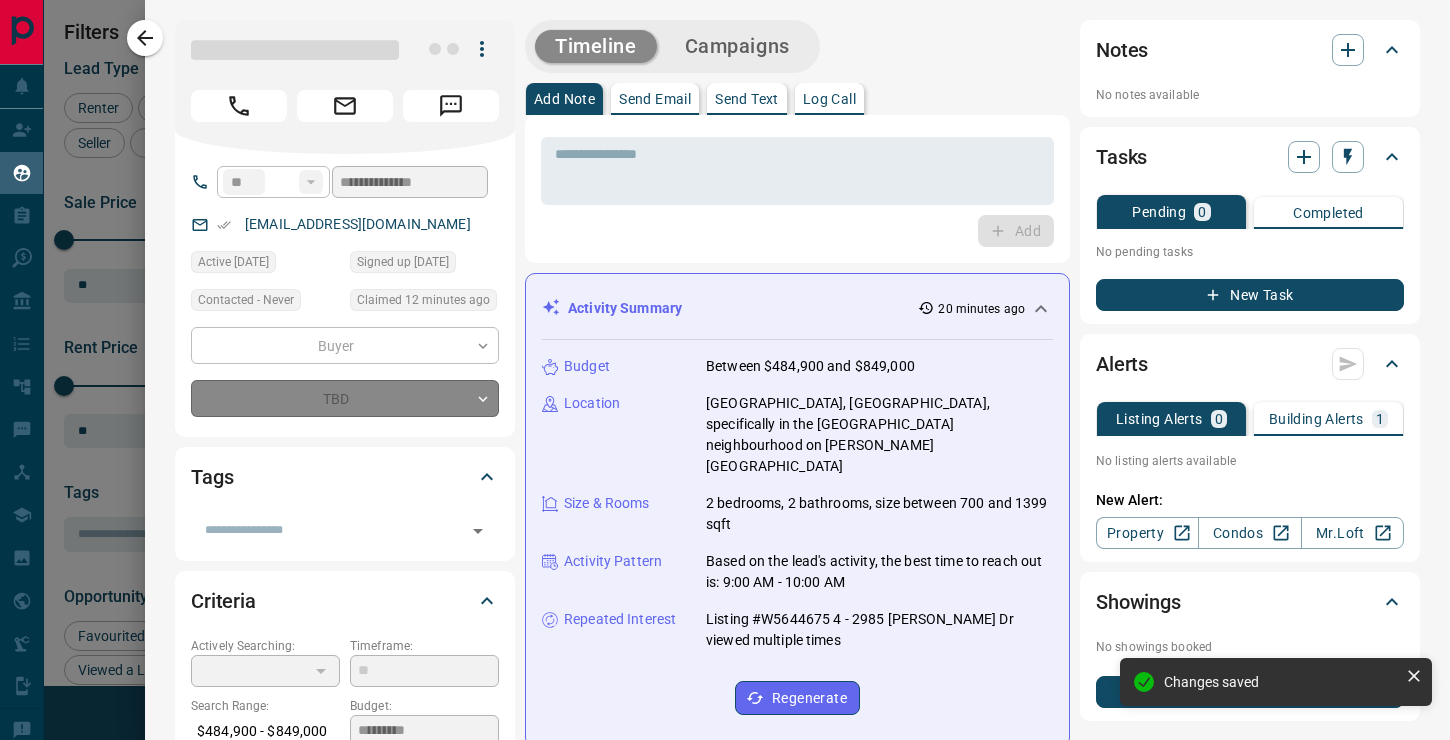 type on "*" 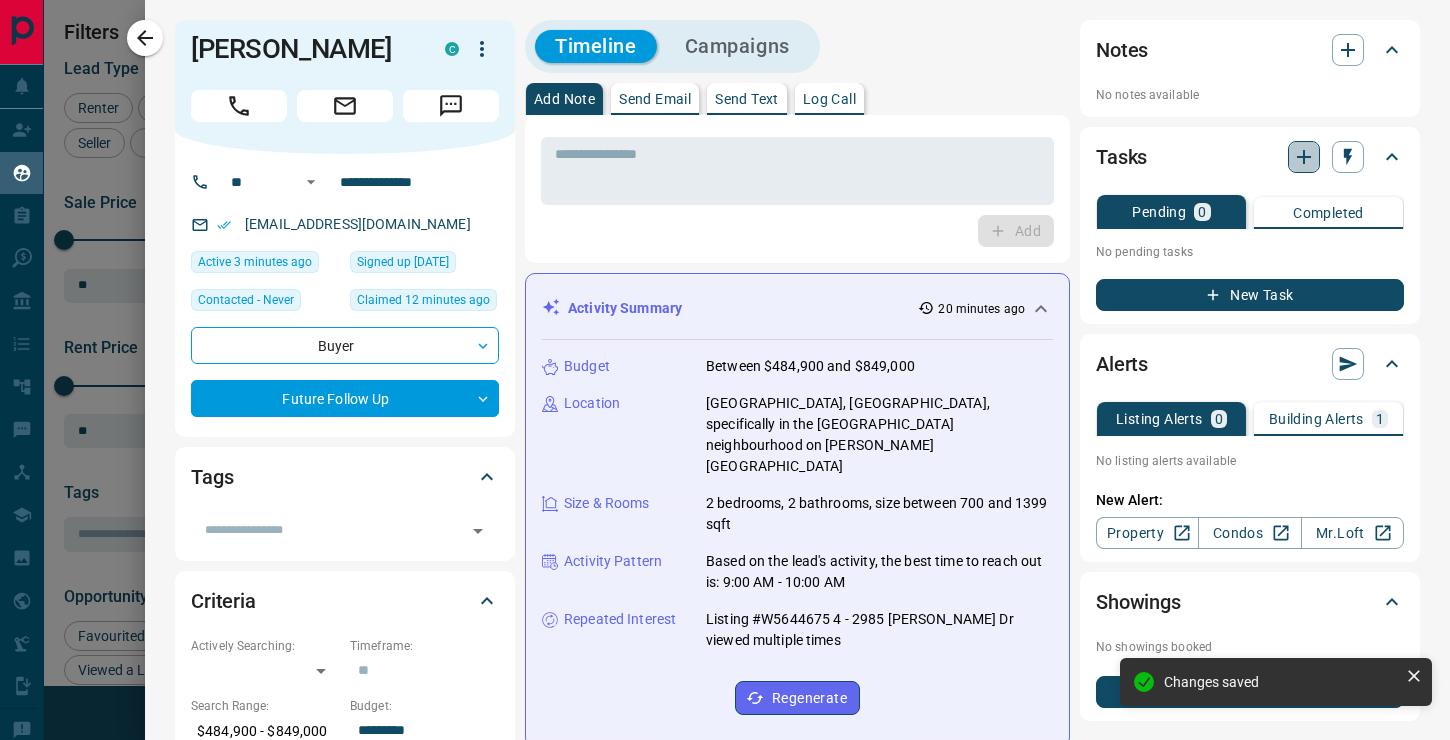 click 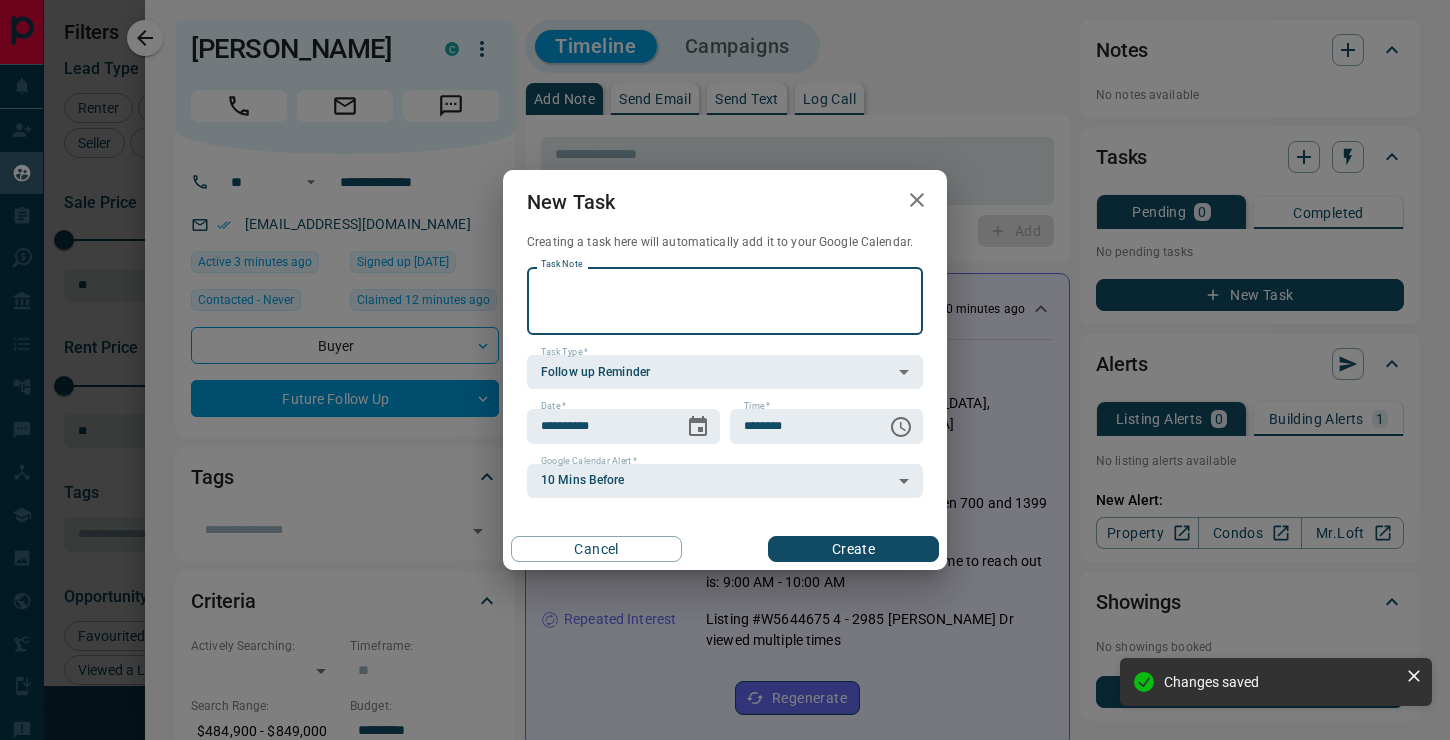 scroll, scrollTop: 0, scrollLeft: 0, axis: both 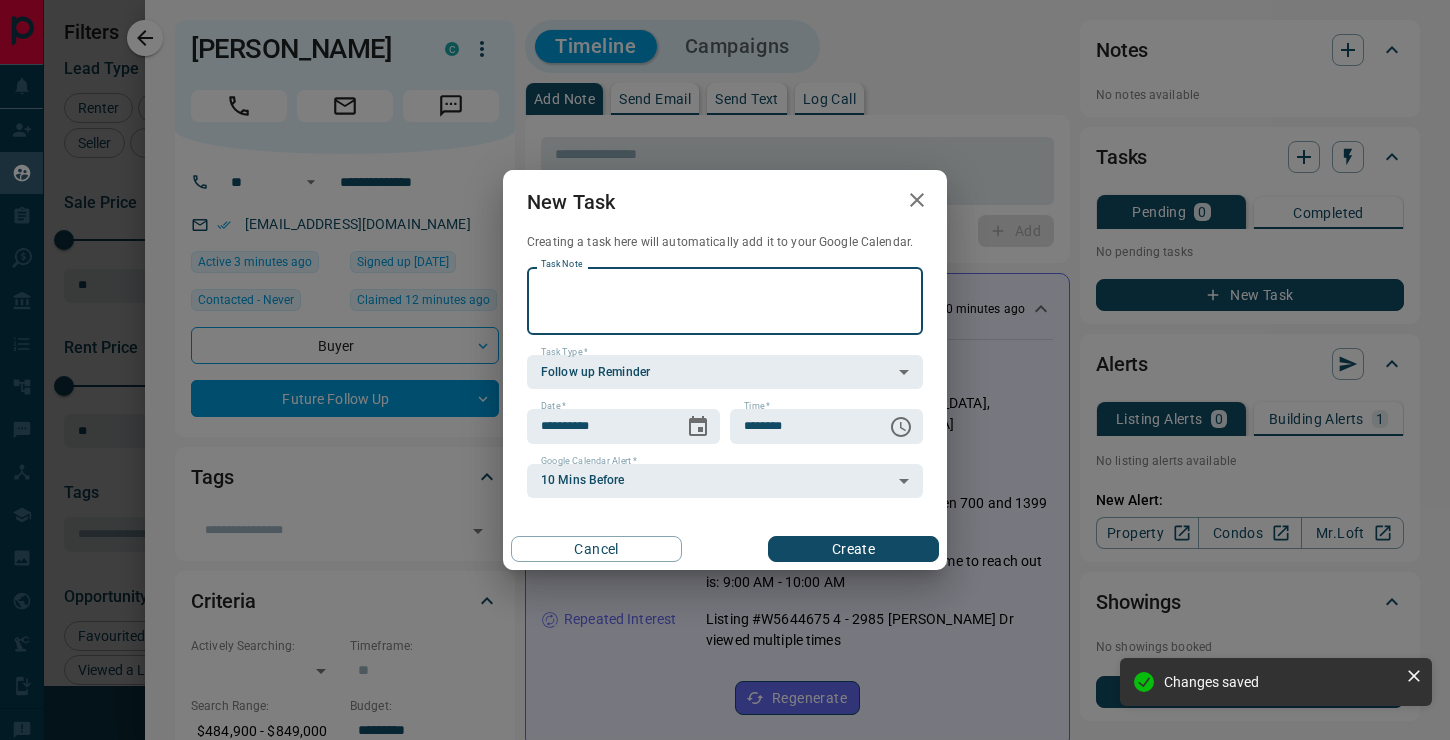 click 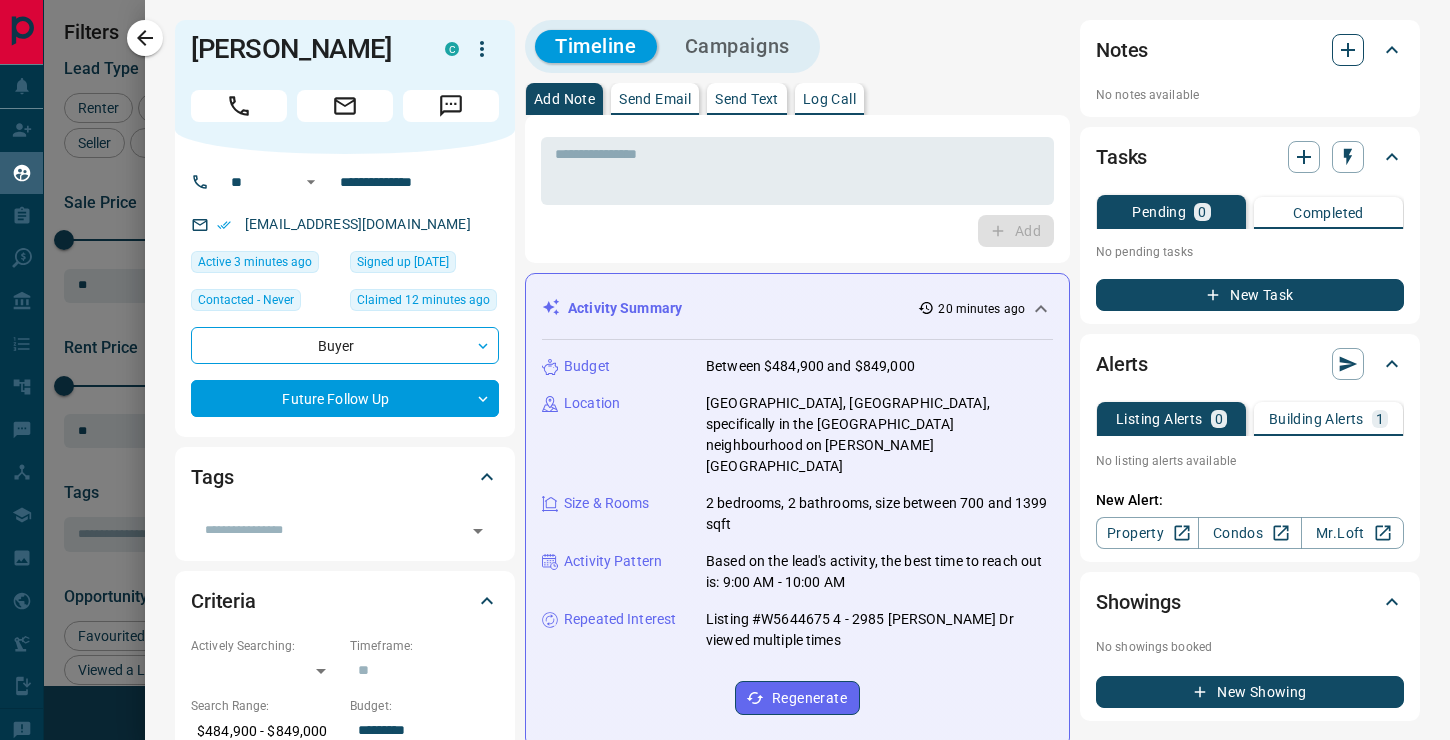 click 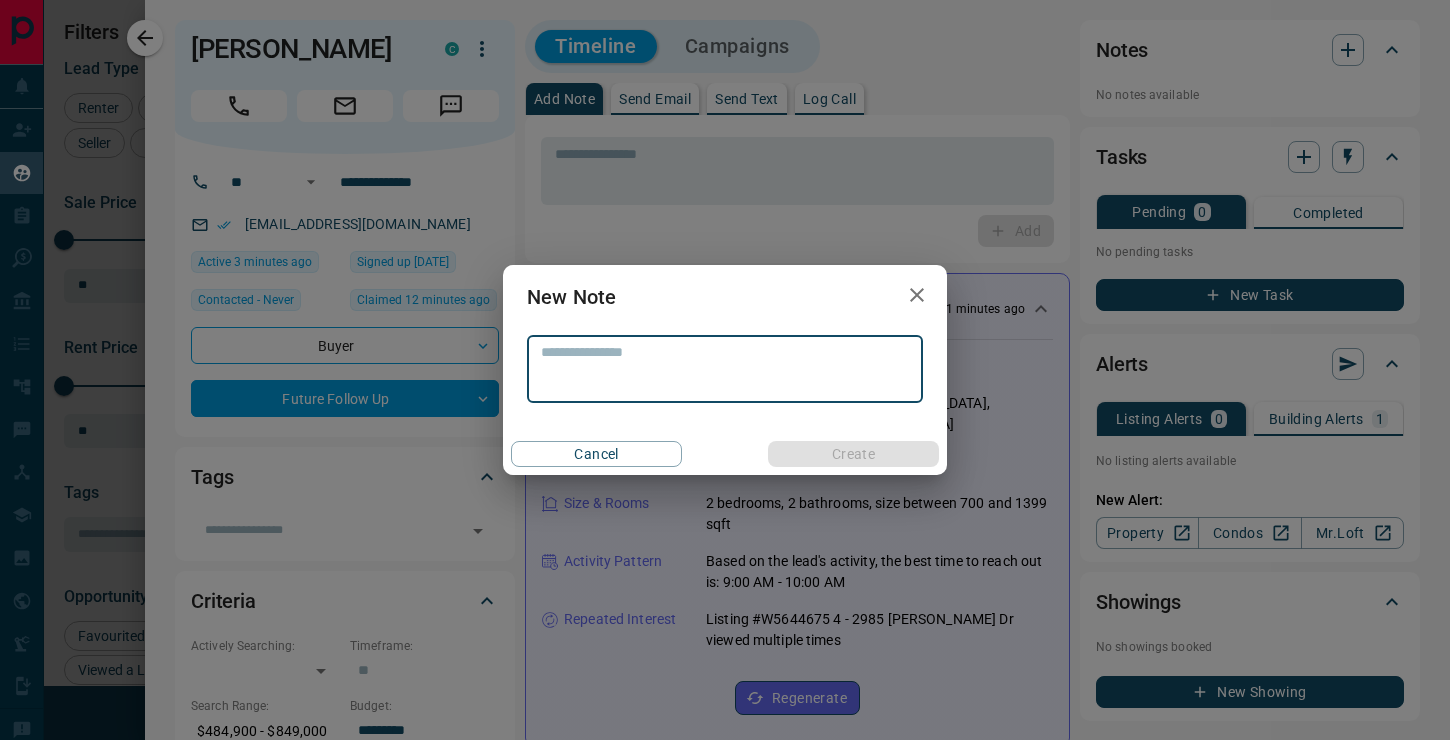 click 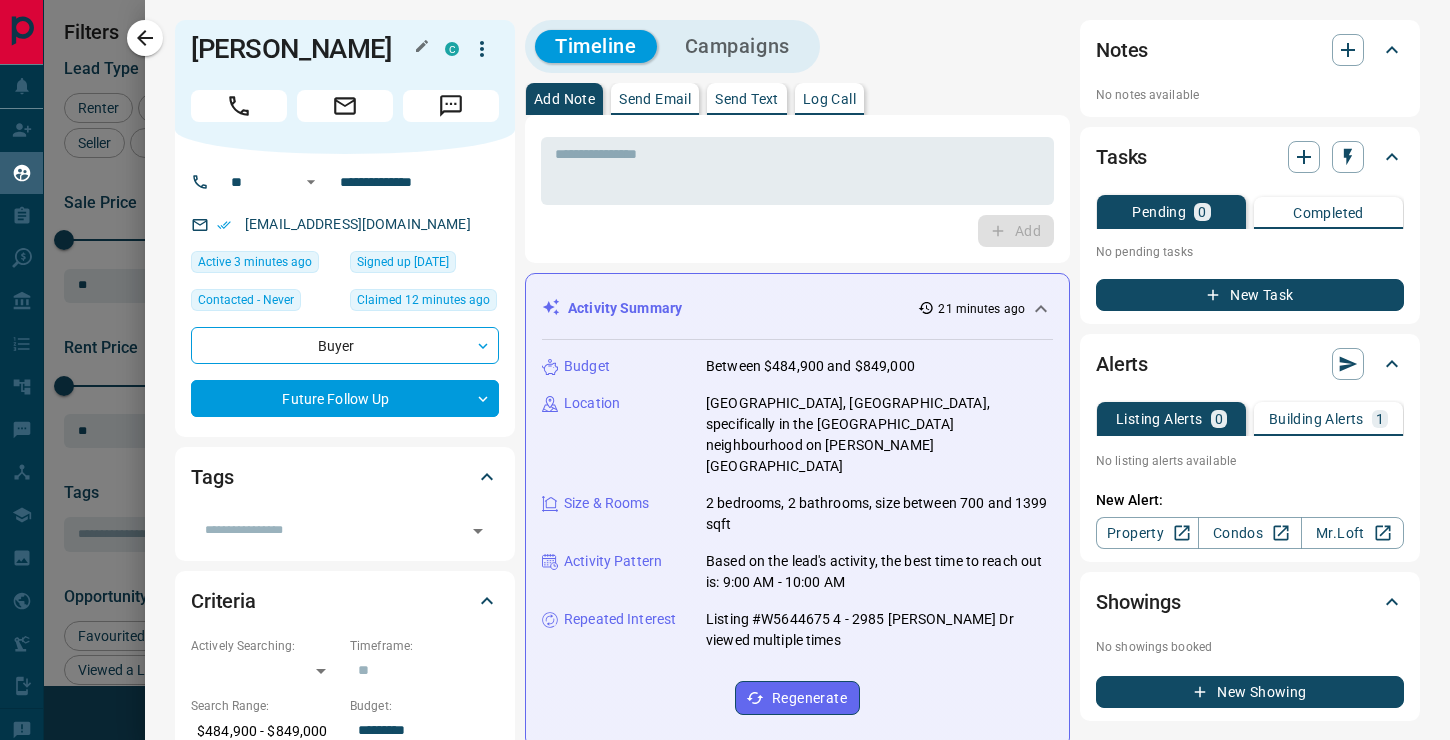 drag, startPoint x: 190, startPoint y: 51, endPoint x: 386, endPoint y: 55, distance: 196.04082 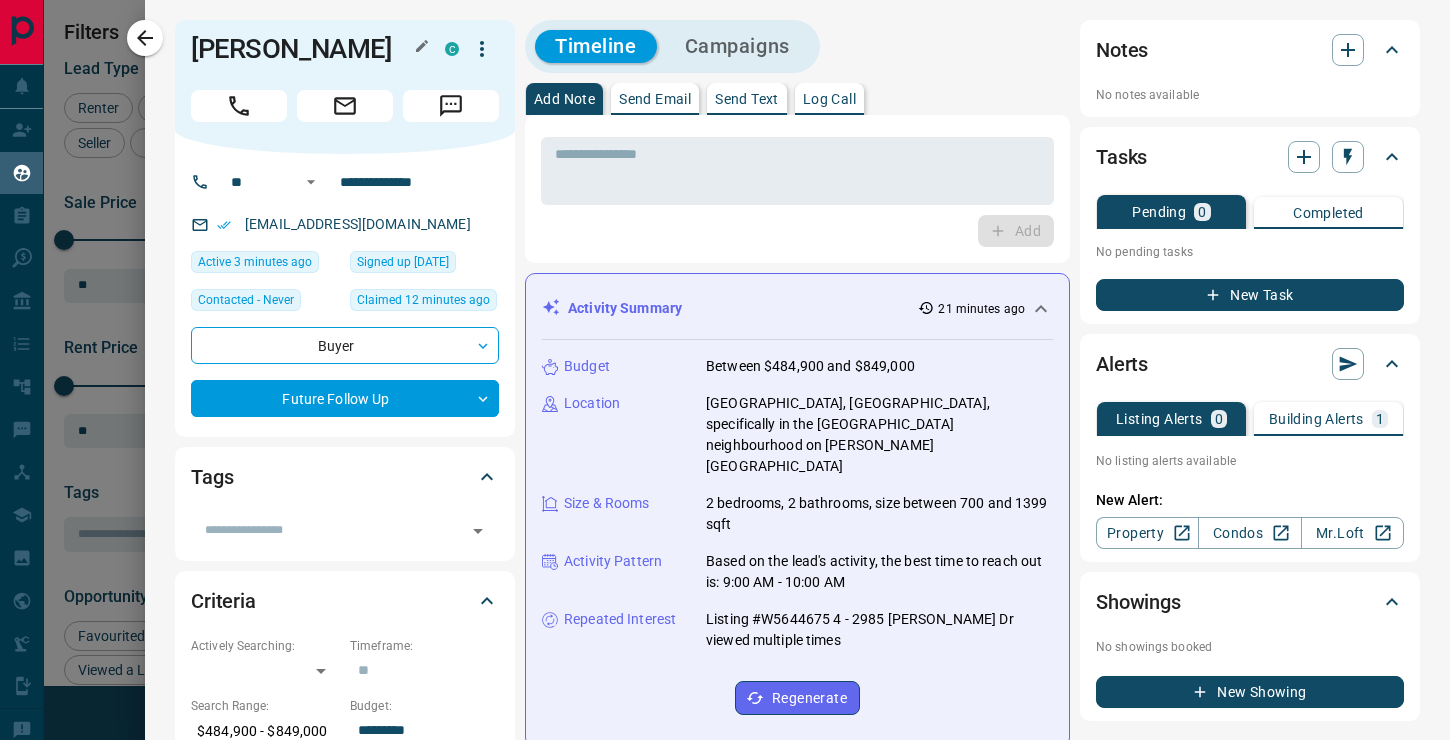 click on "[PERSON_NAME] C" at bounding box center (345, 87) 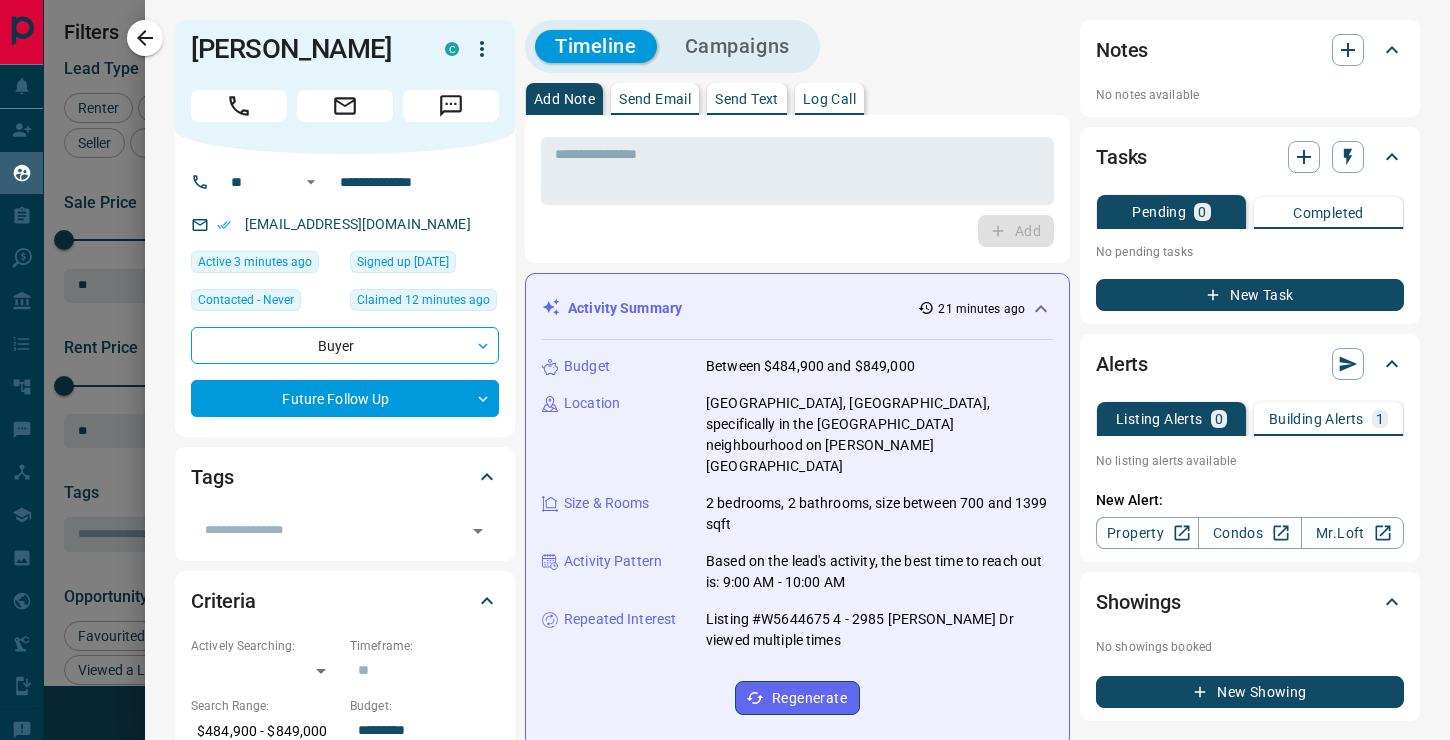 copy on "[PERSON_NAME]" 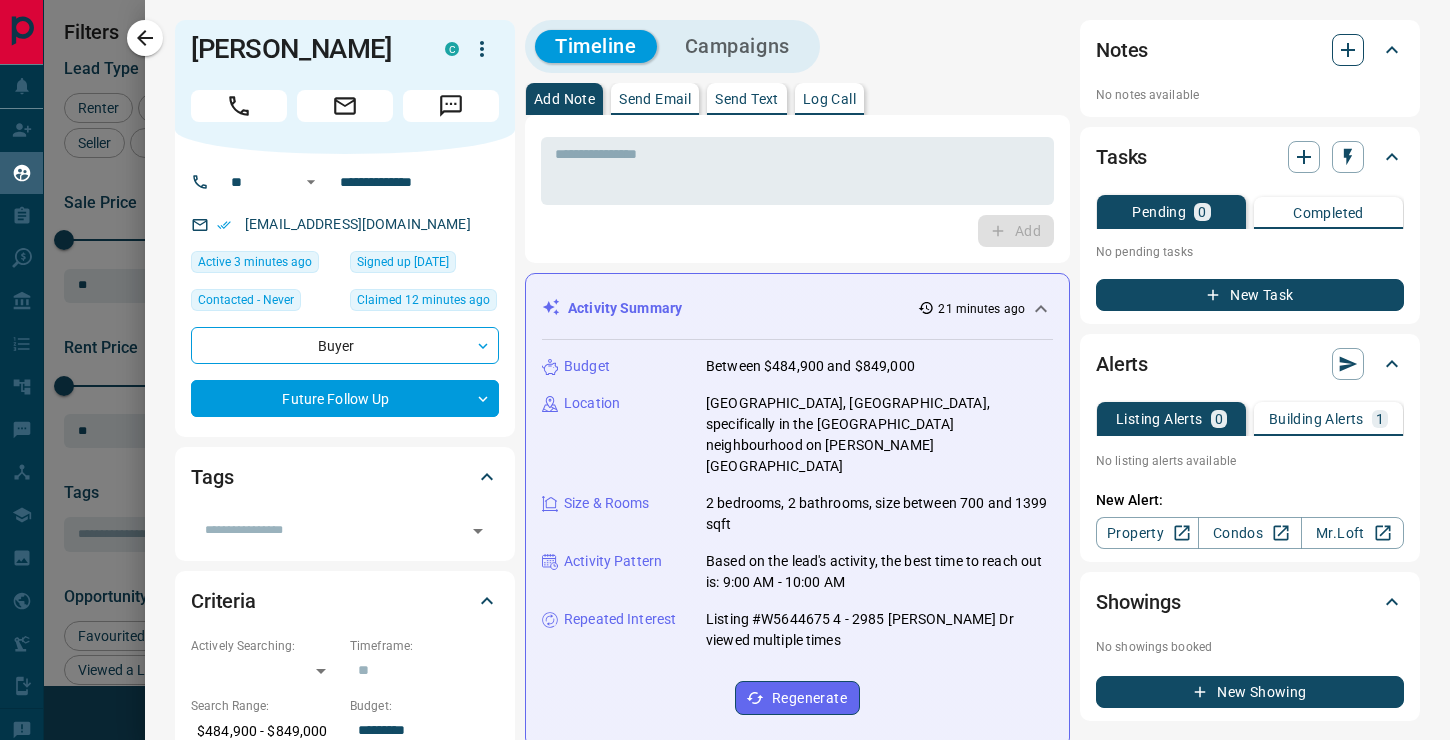 click 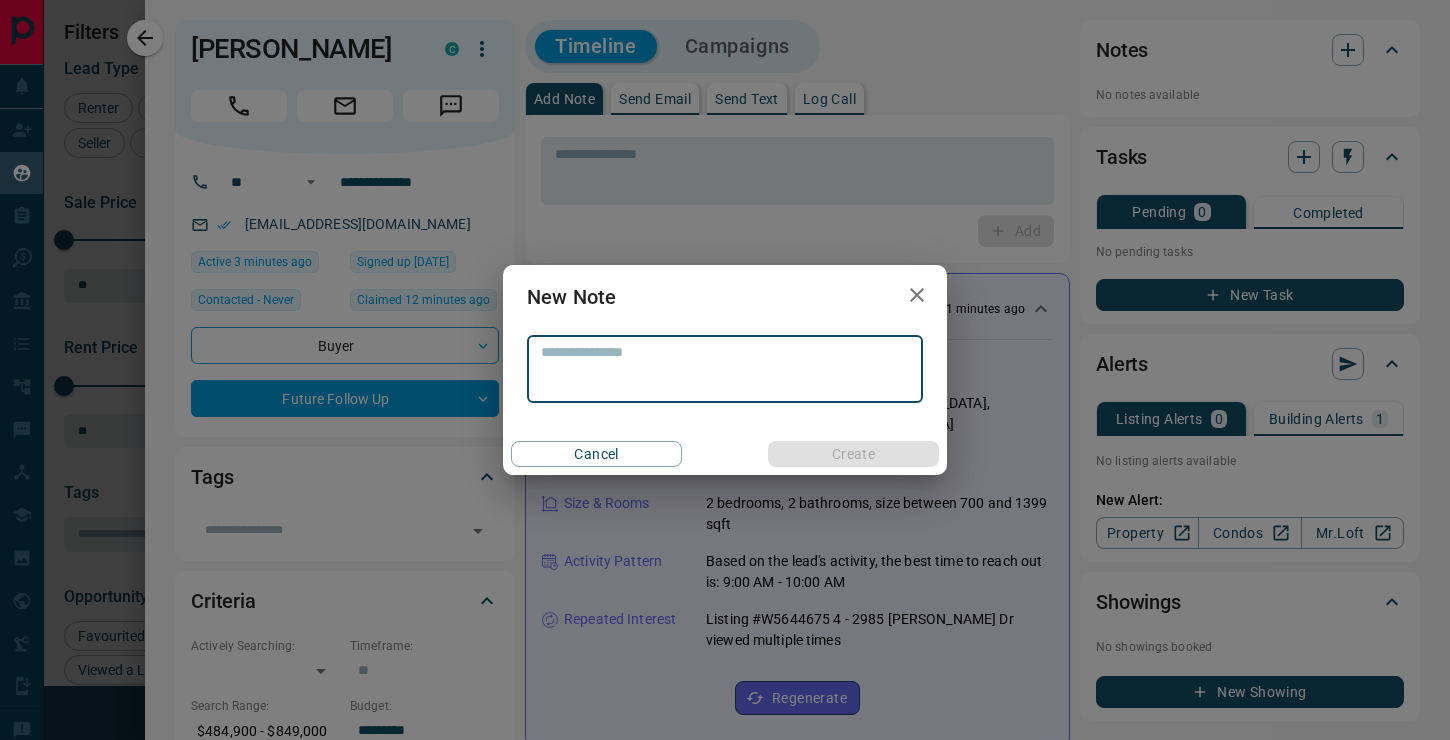 type on "*" 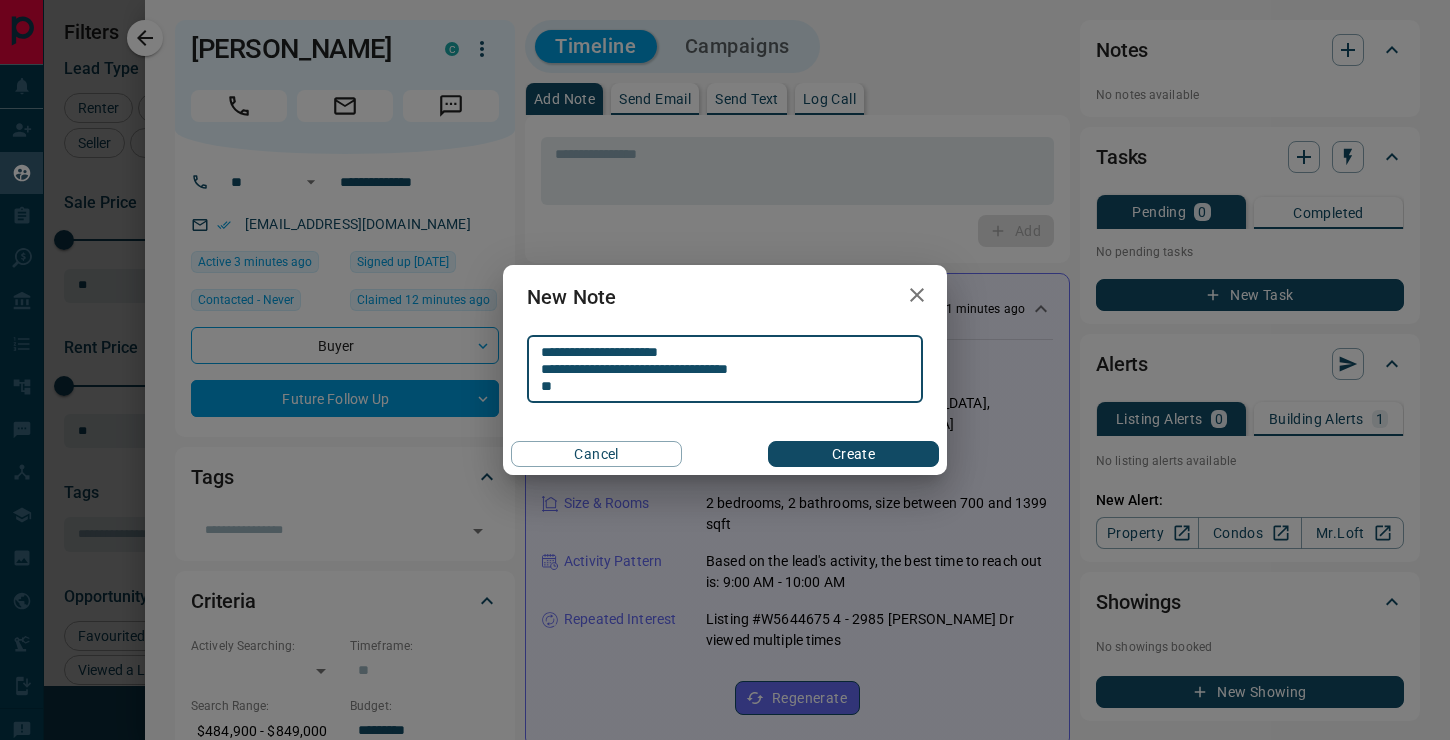 drag, startPoint x: 544, startPoint y: 352, endPoint x: 1129, endPoint y: 393, distance: 586.435 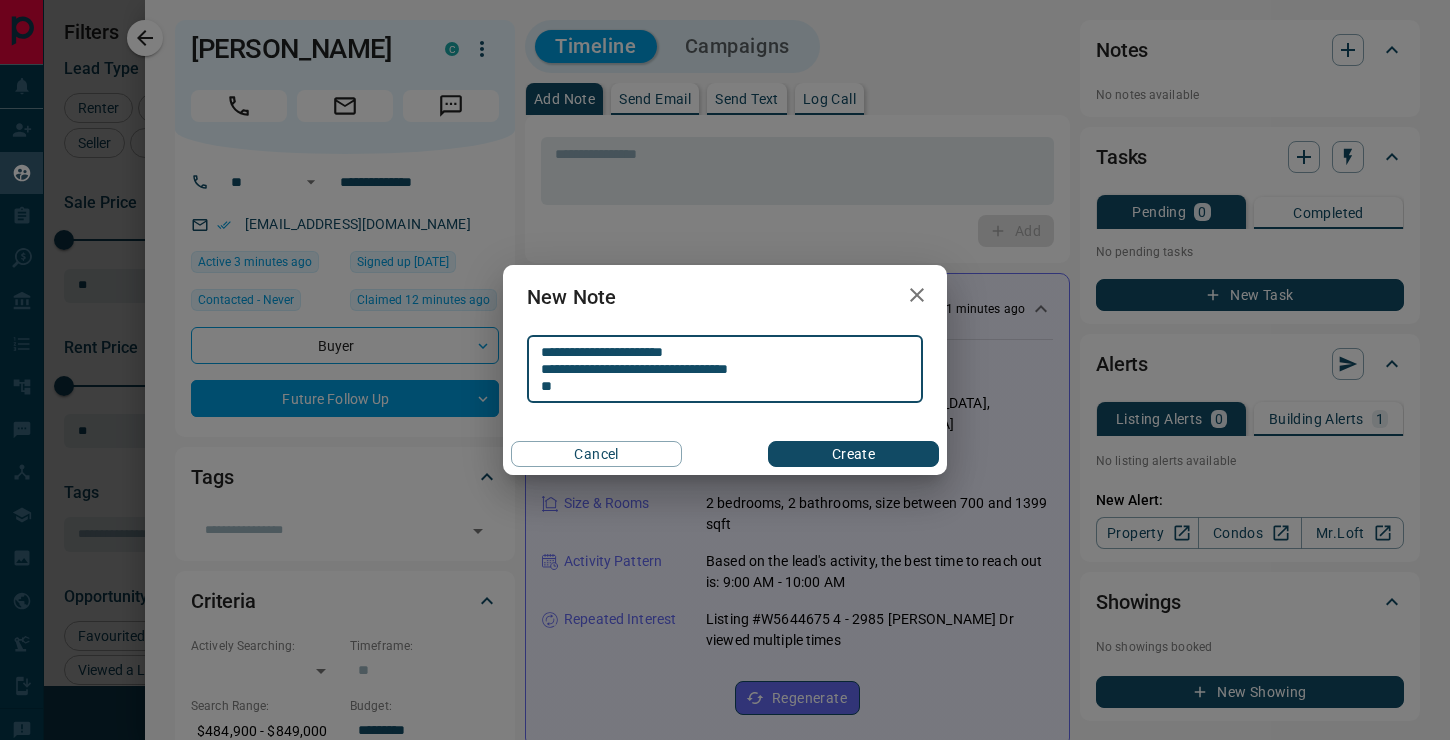 click on "**********" at bounding box center [725, 369] 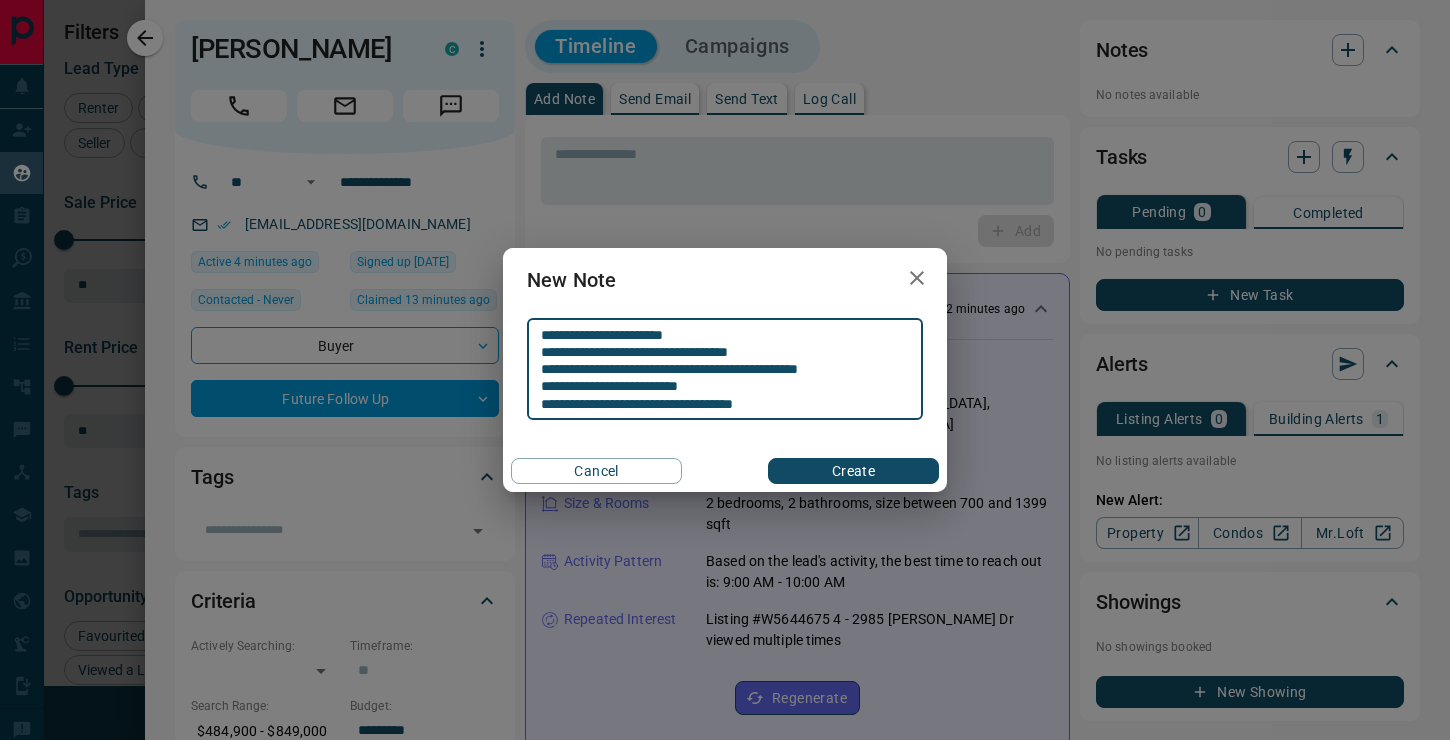 type on "**********" 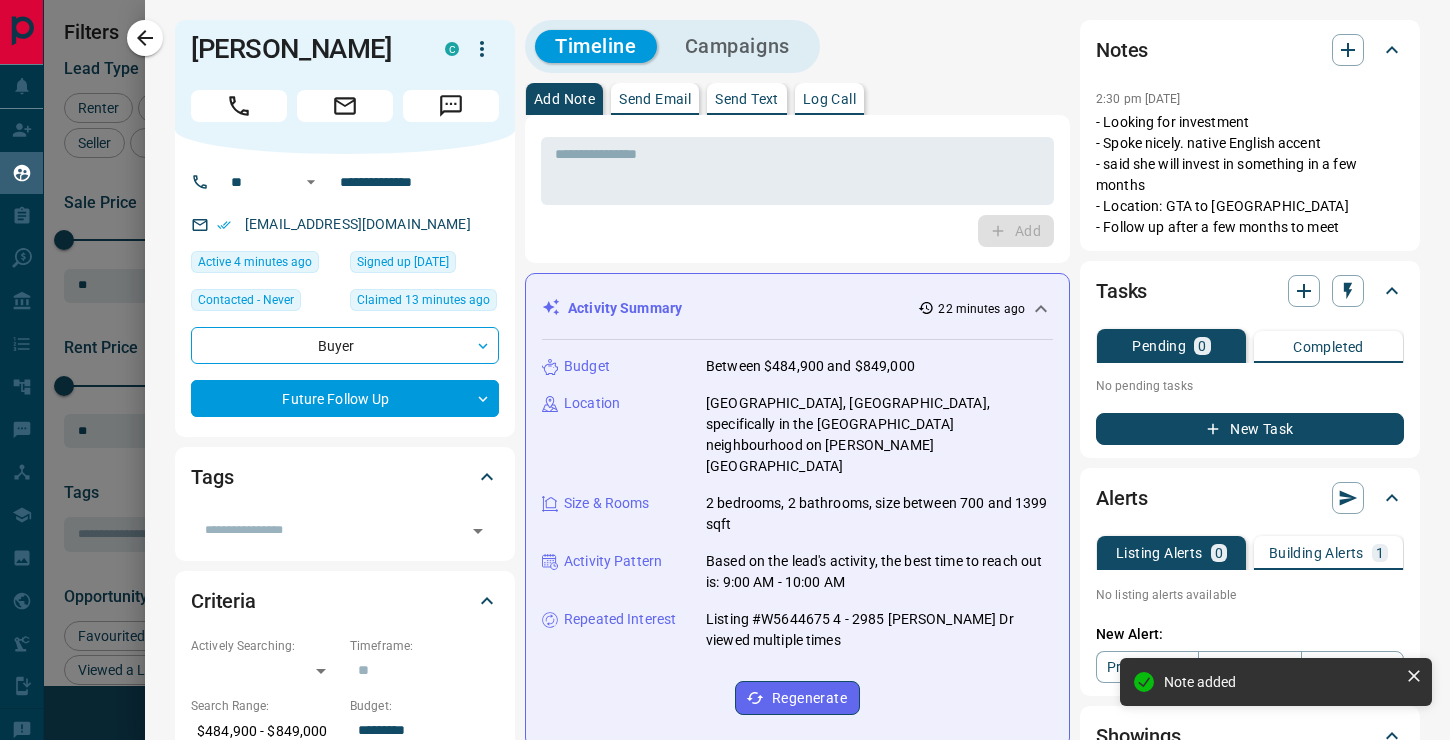 click 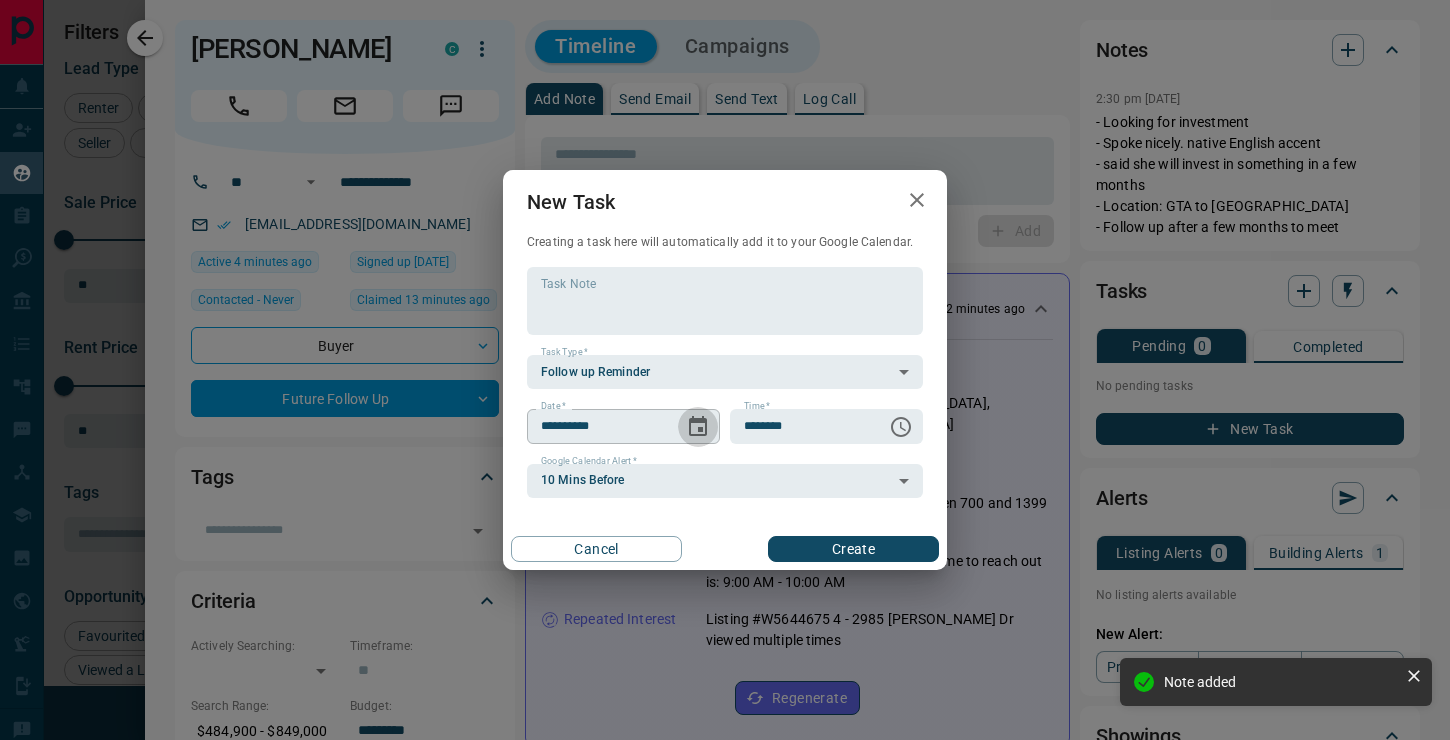 click 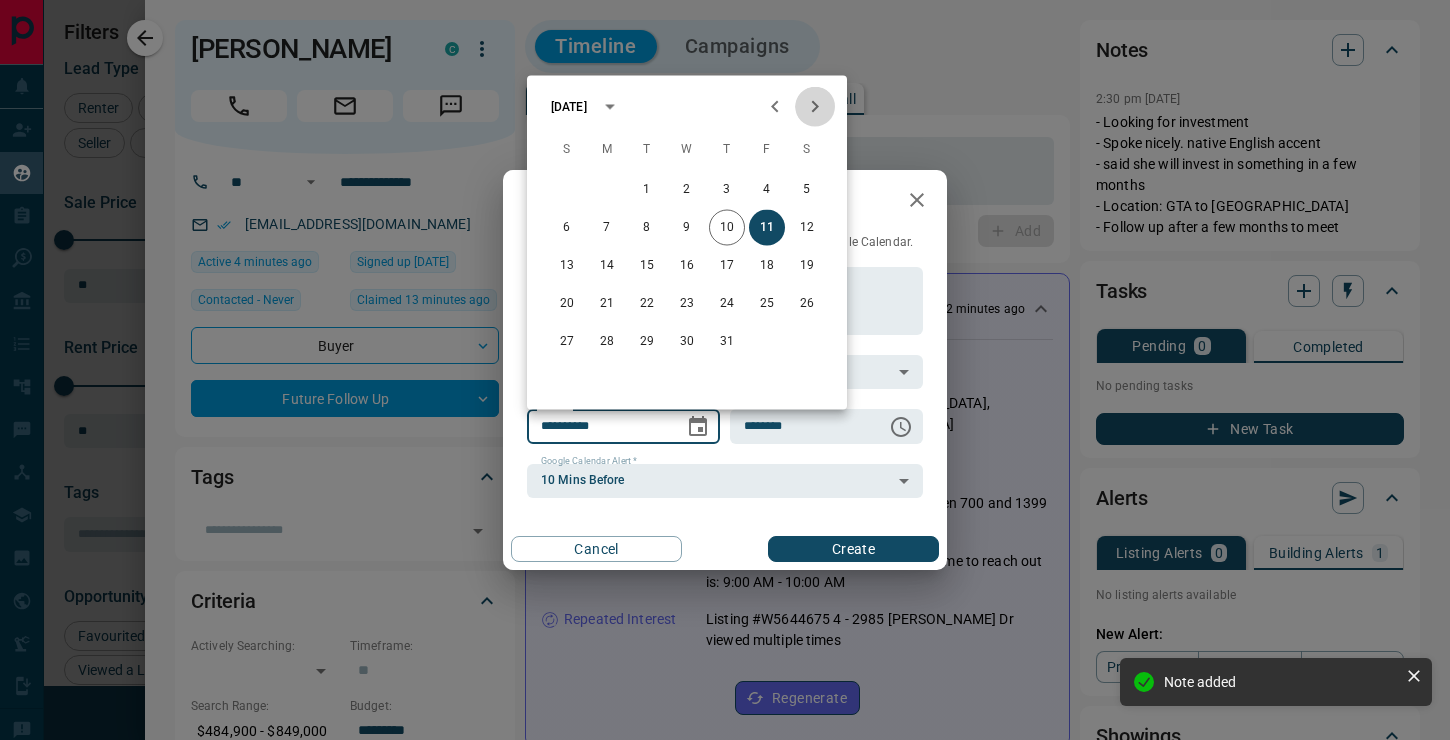 click 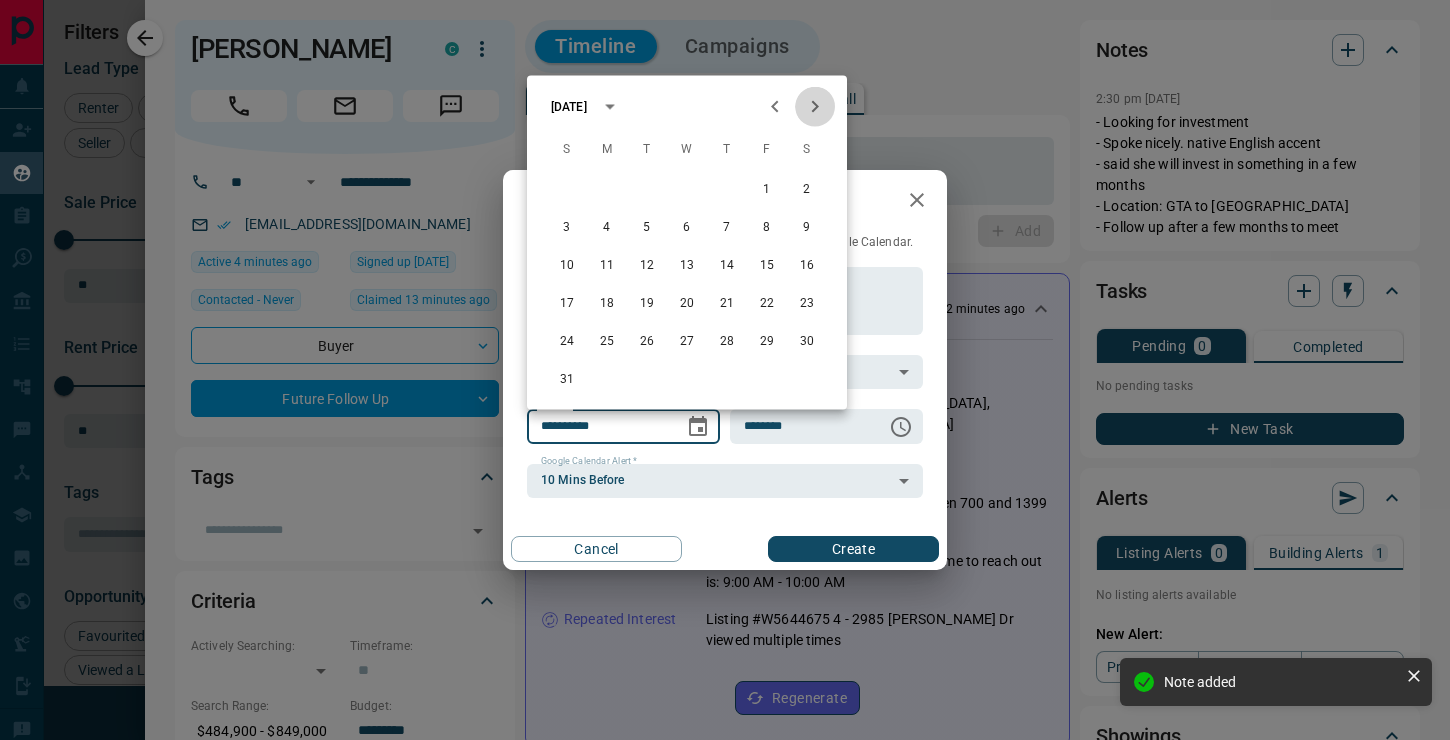 click 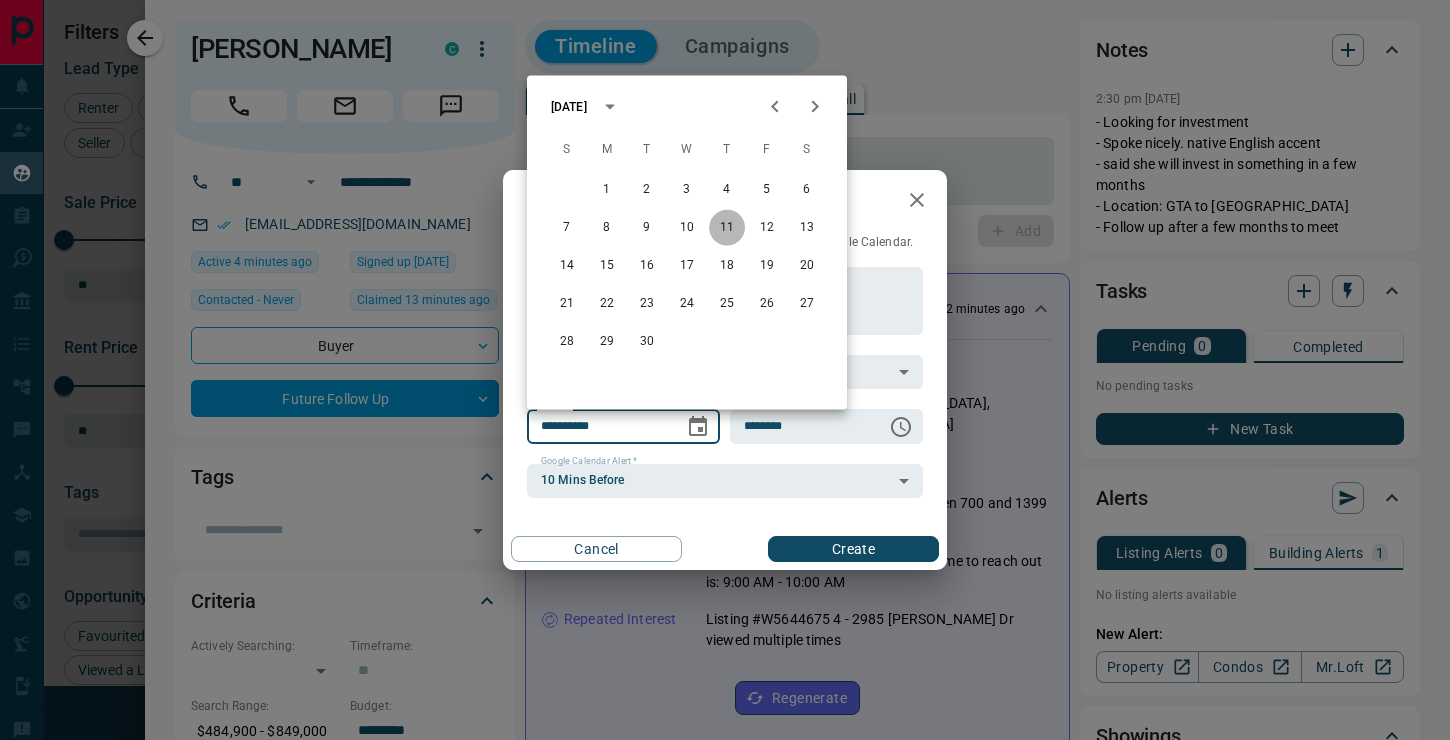 click on "11" at bounding box center (727, 228) 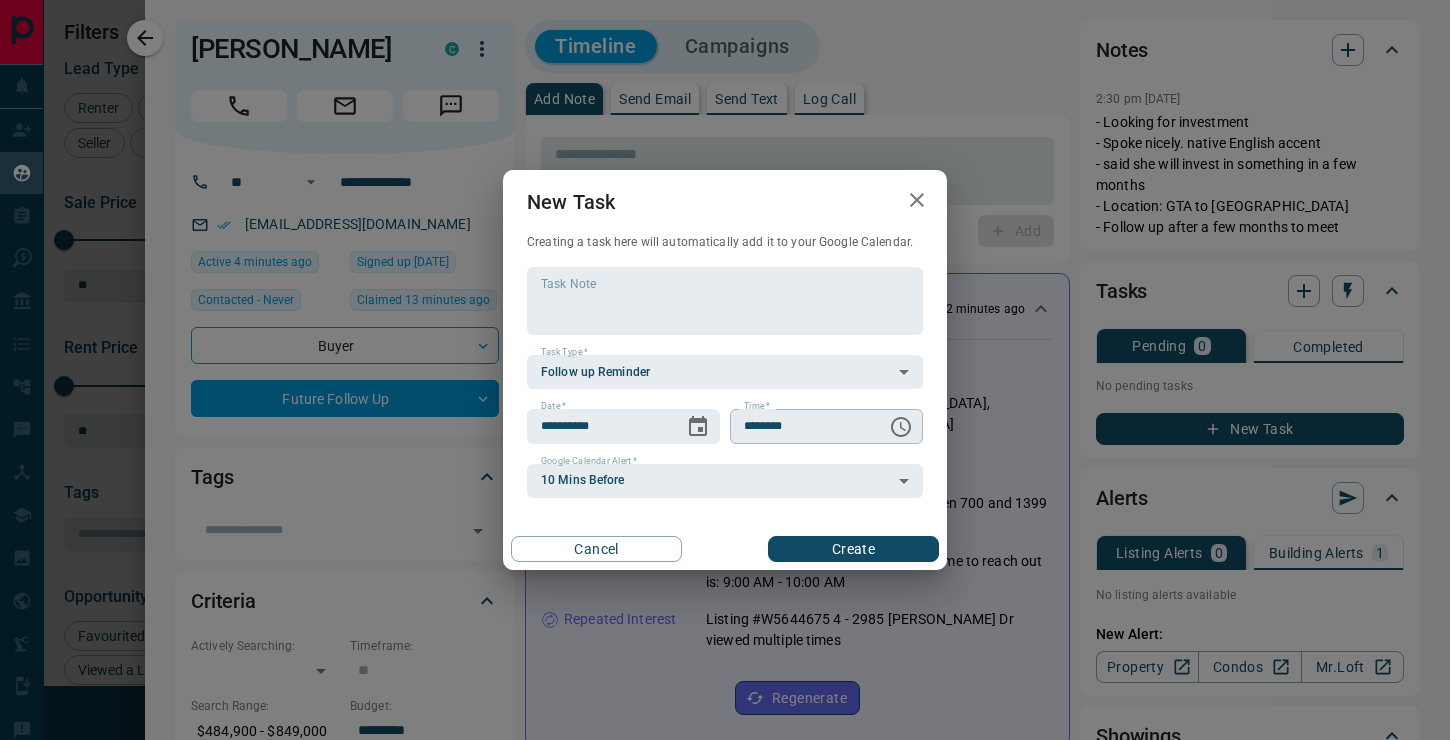 drag, startPoint x: 905, startPoint y: 429, endPoint x: 877, endPoint y: 435, distance: 28.635643 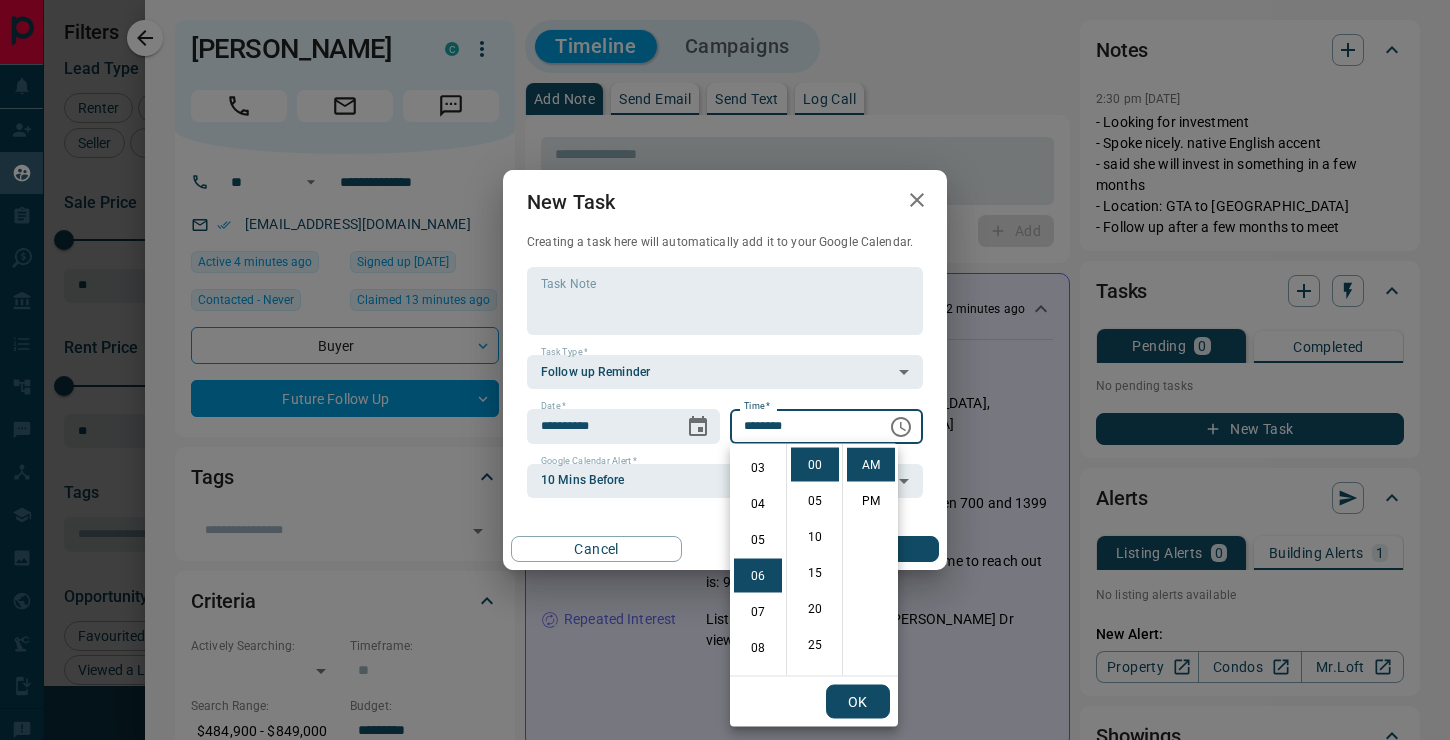 scroll, scrollTop: 72, scrollLeft: 0, axis: vertical 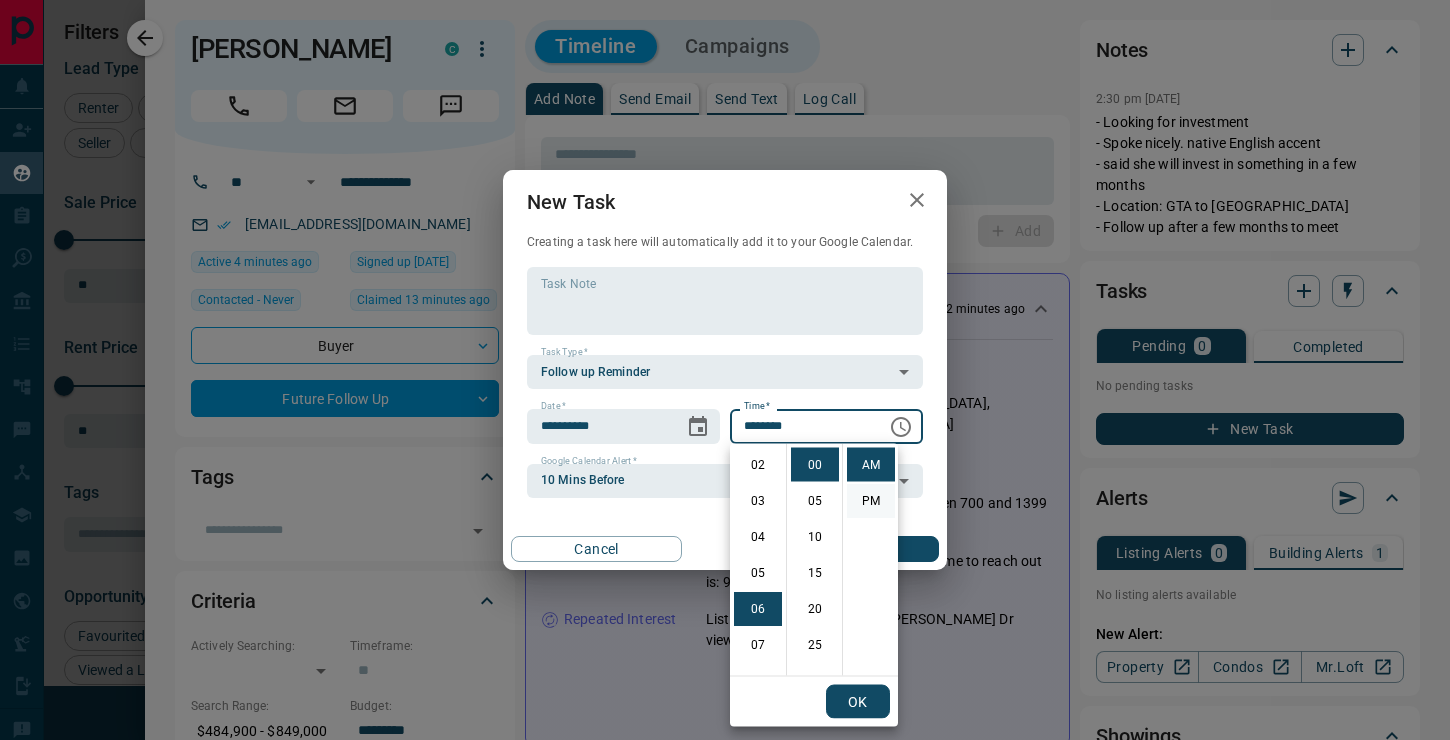drag, startPoint x: 757, startPoint y: 456, endPoint x: 880, endPoint y: 498, distance: 129.97307 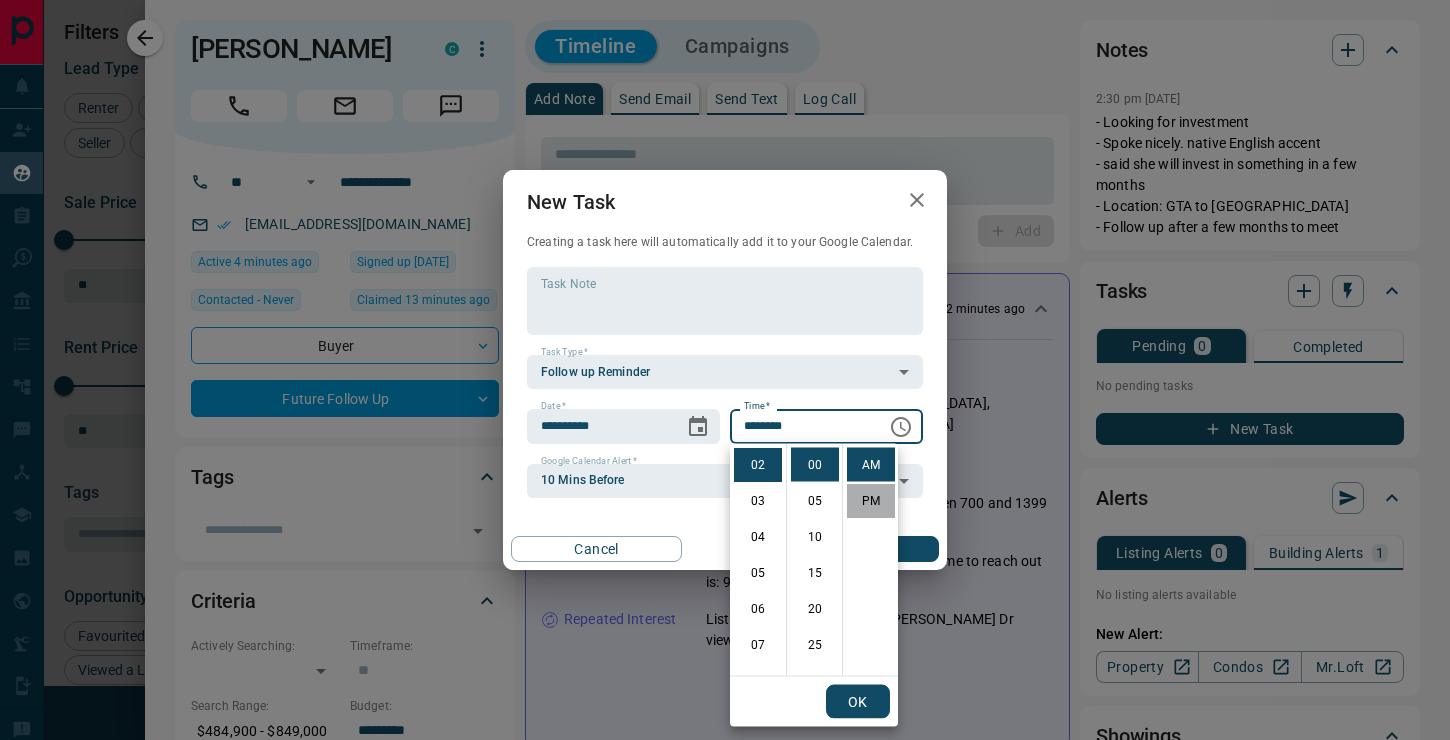 click on "PM" at bounding box center (871, 501) 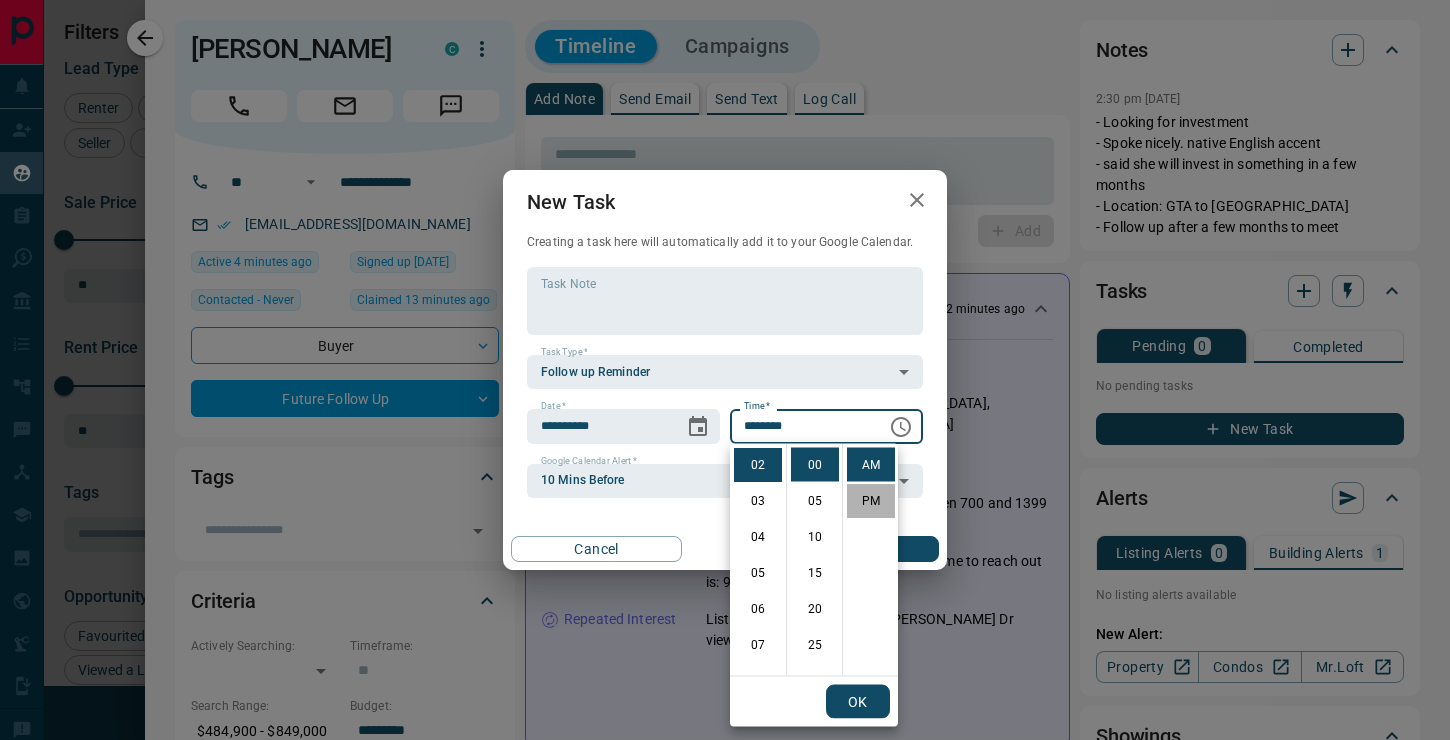 scroll, scrollTop: 30, scrollLeft: 0, axis: vertical 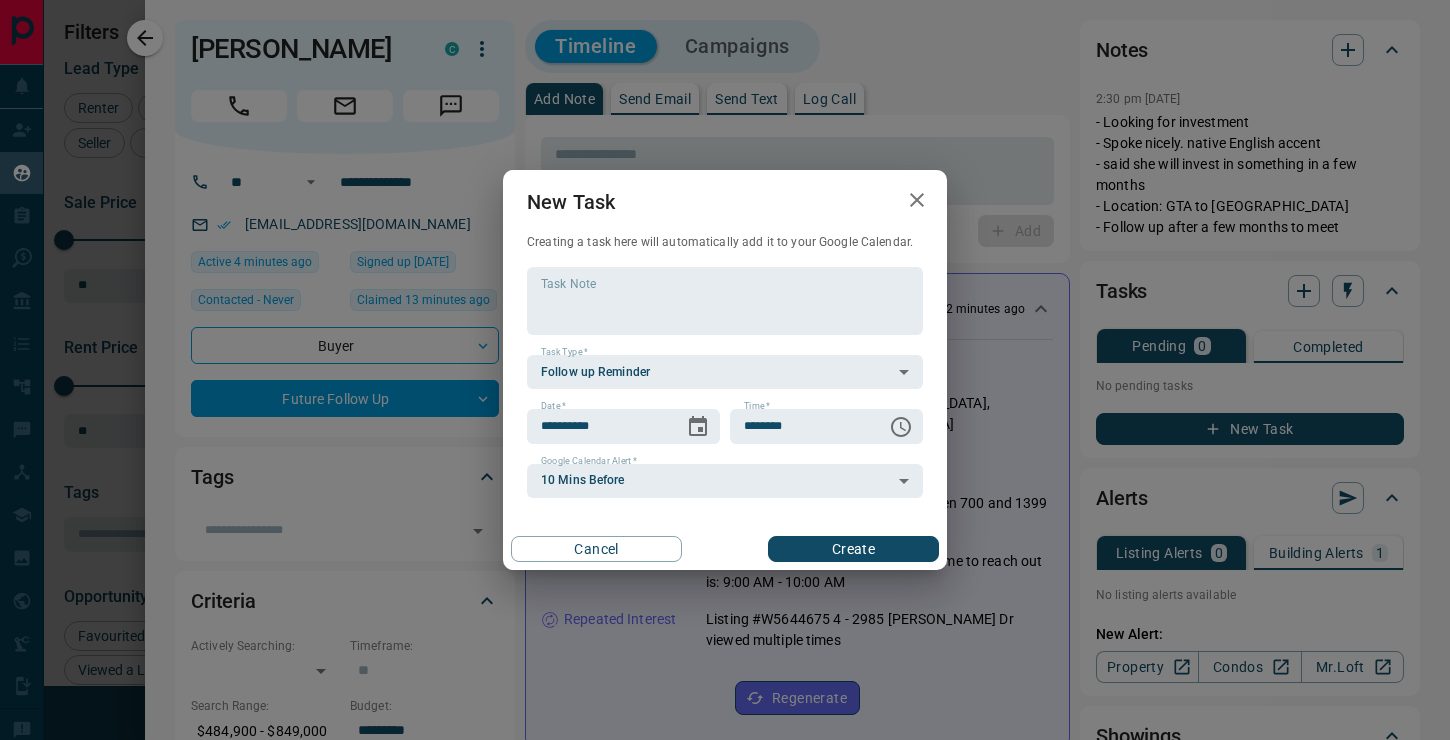 click on "Create" at bounding box center [853, 549] 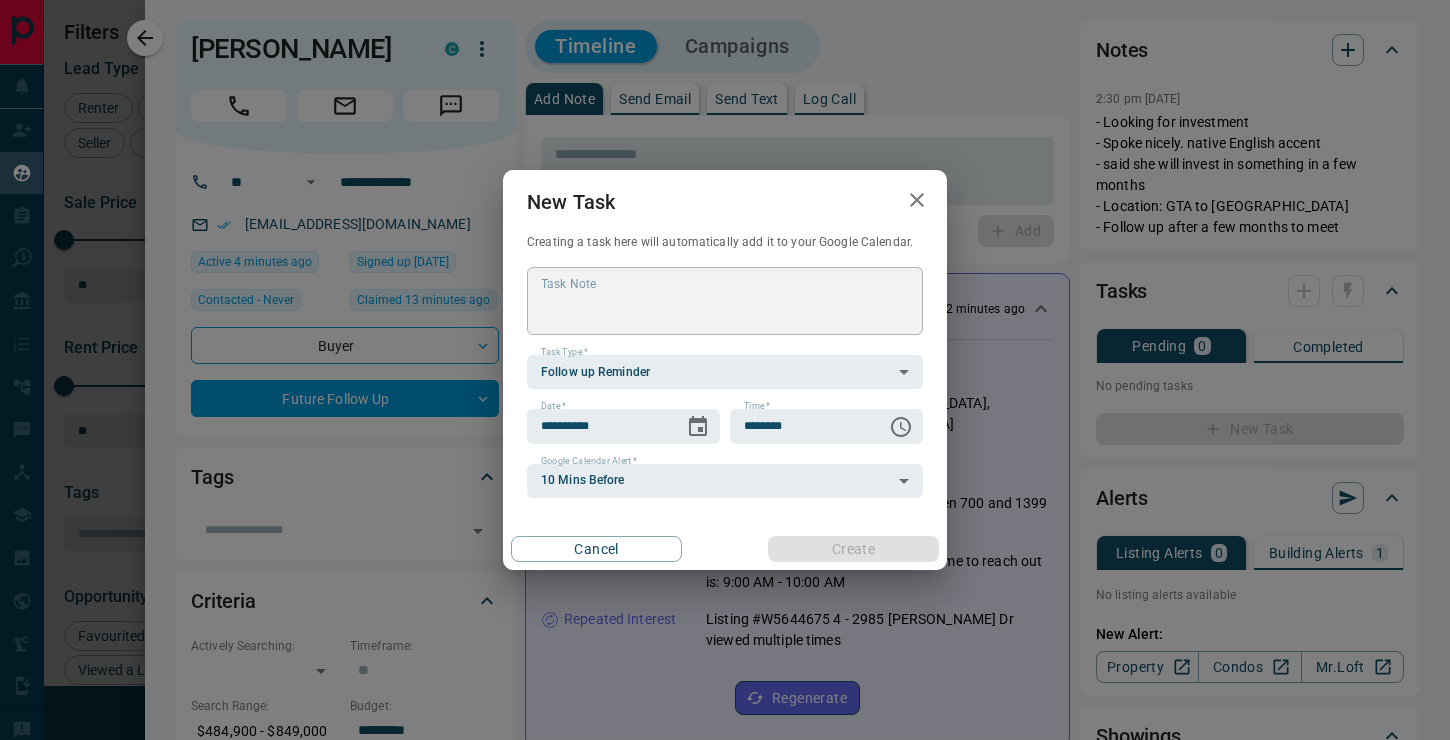 scroll, scrollTop: 1, scrollLeft: 0, axis: vertical 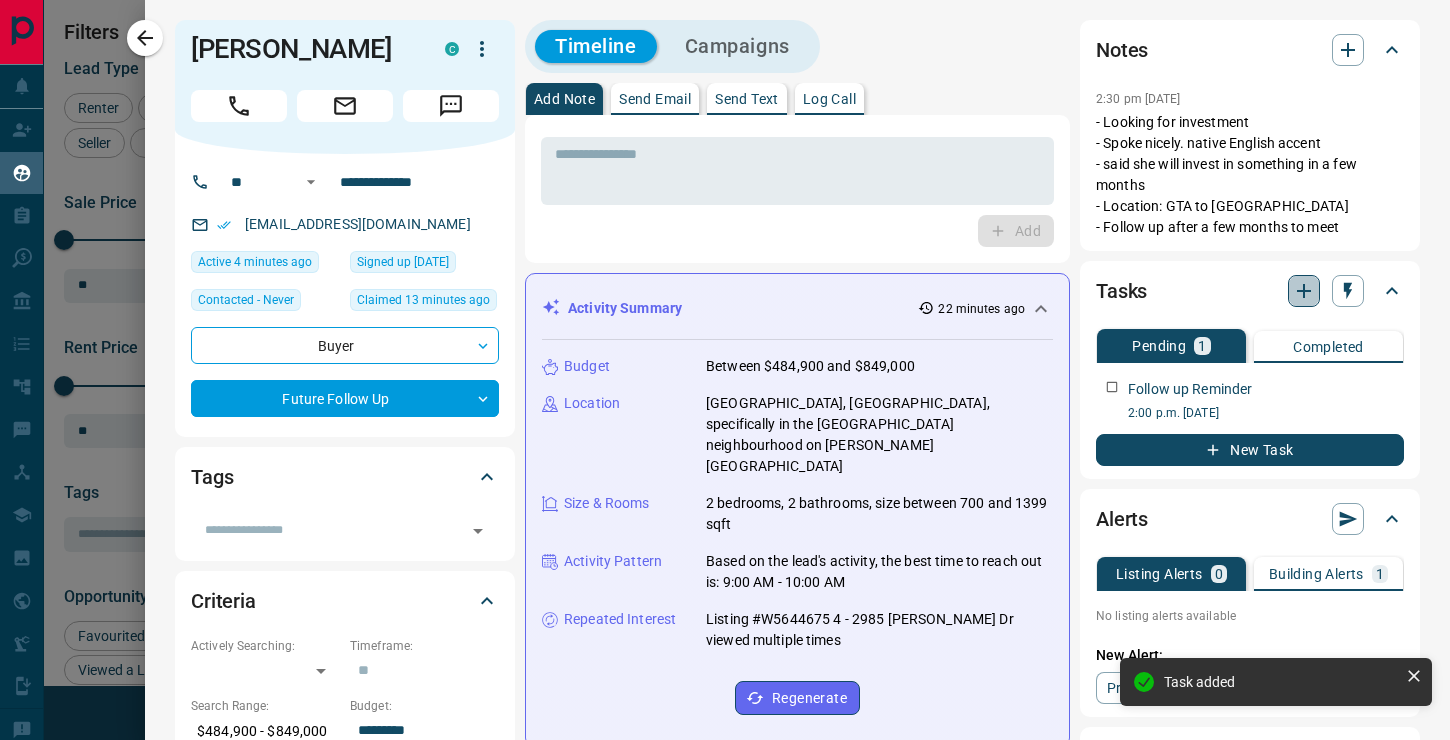 click 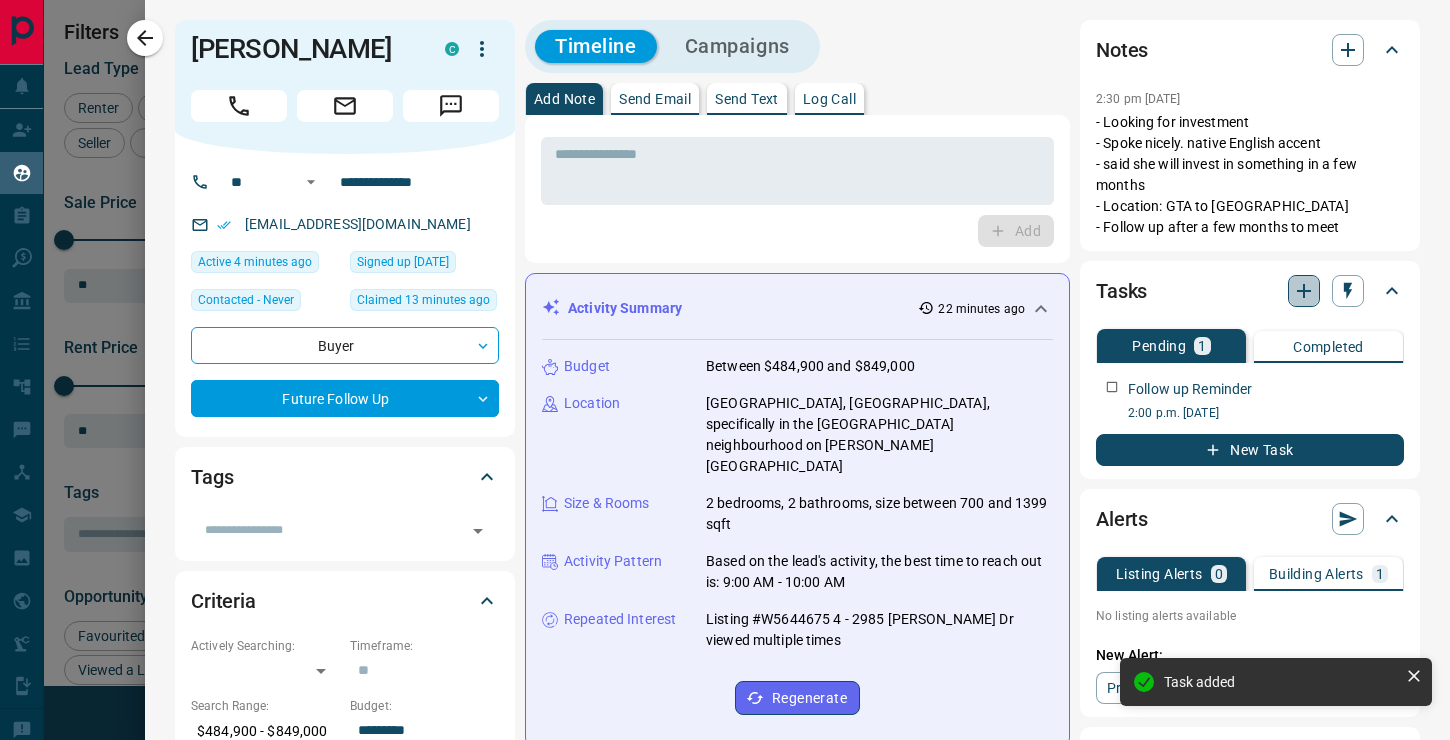 scroll, scrollTop: 0, scrollLeft: 0, axis: both 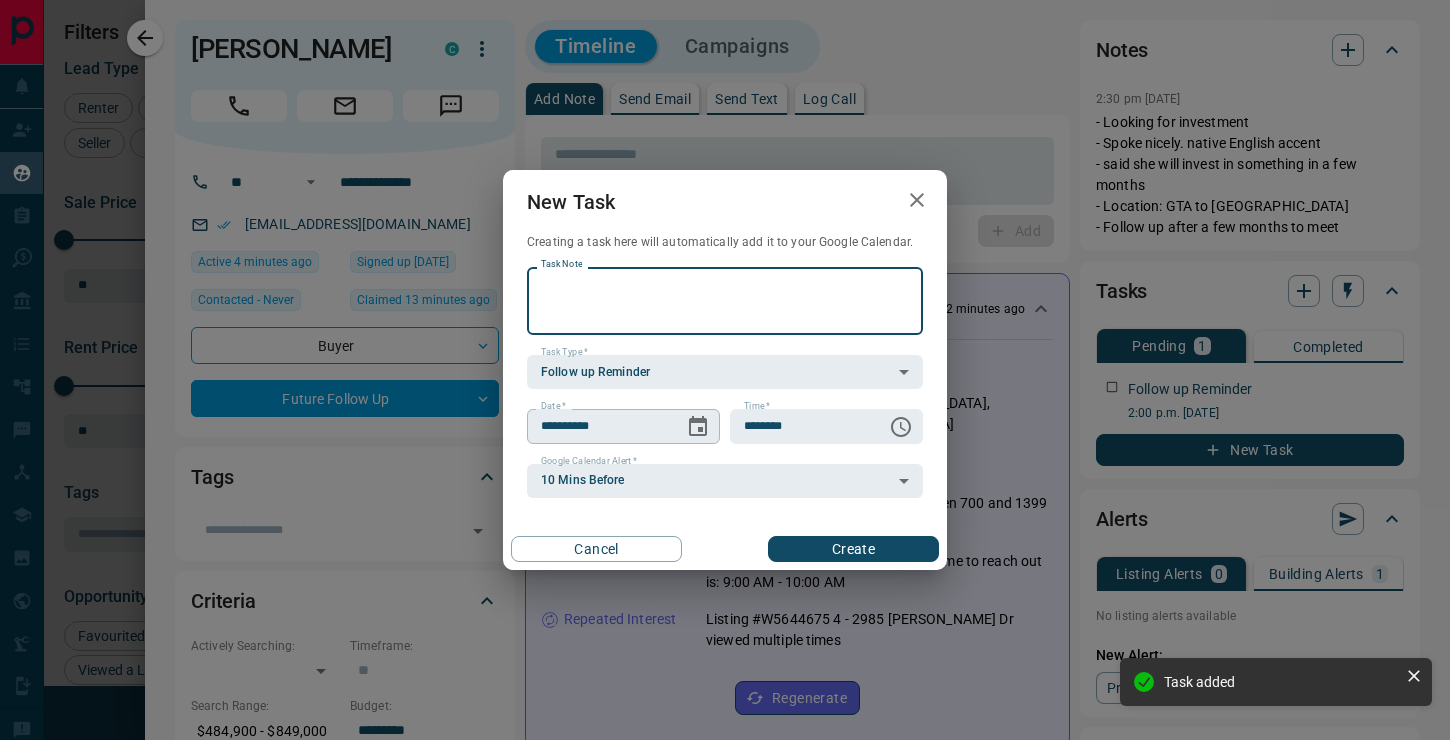 click 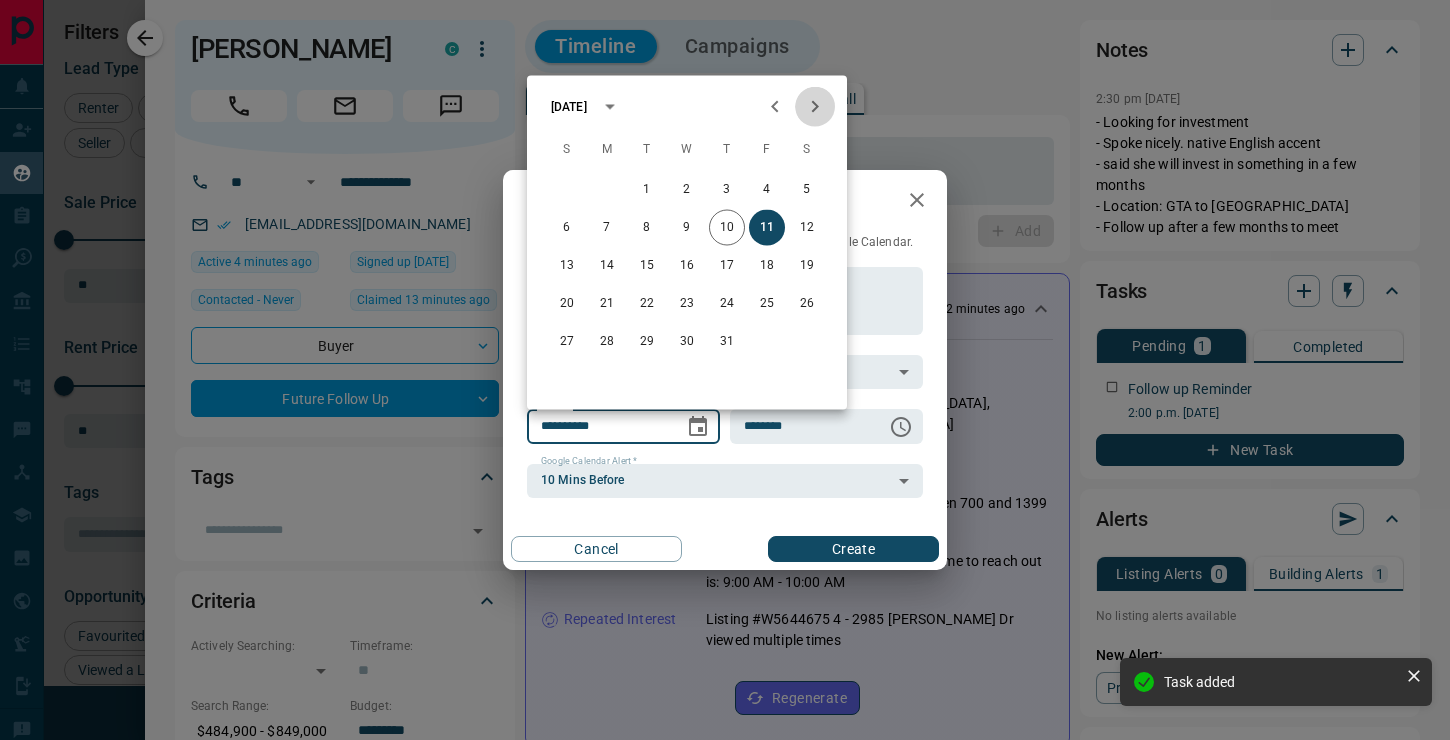 click 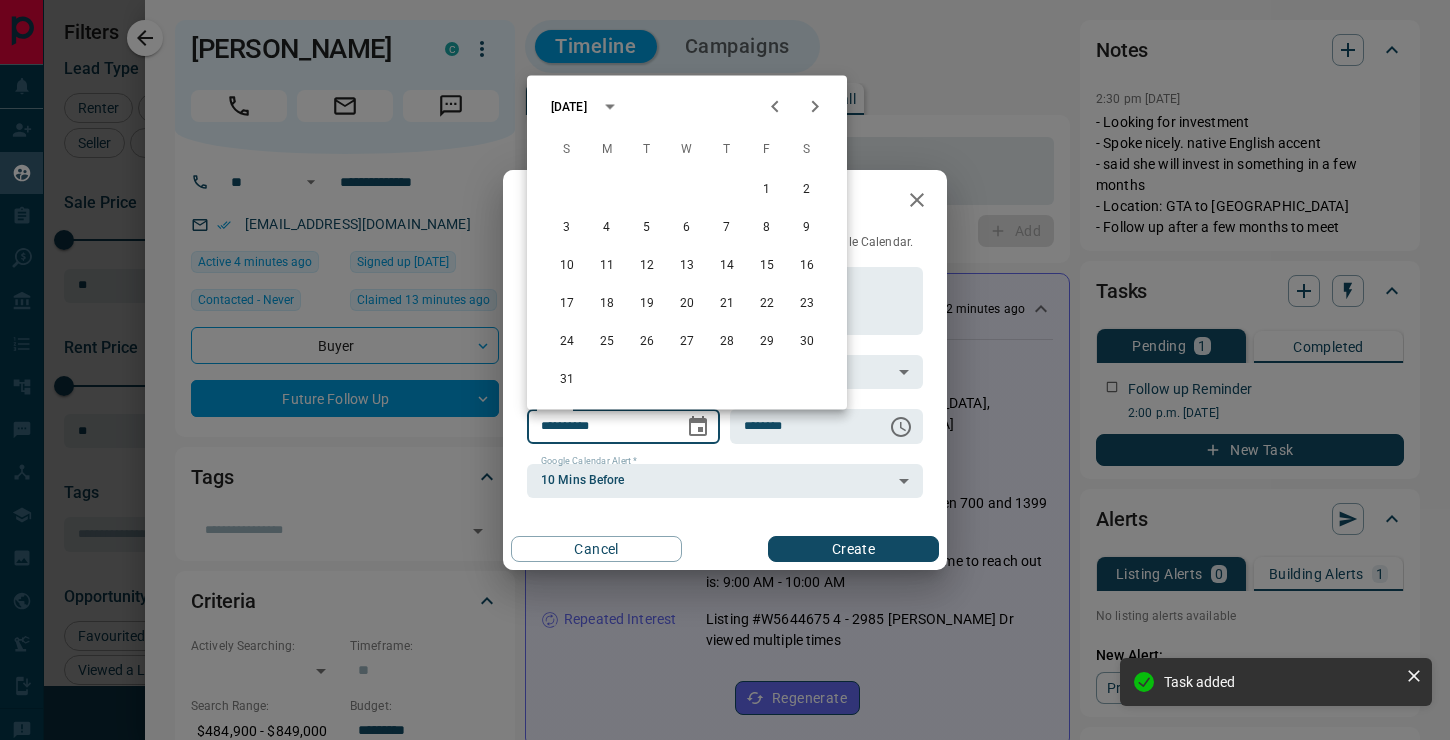 click 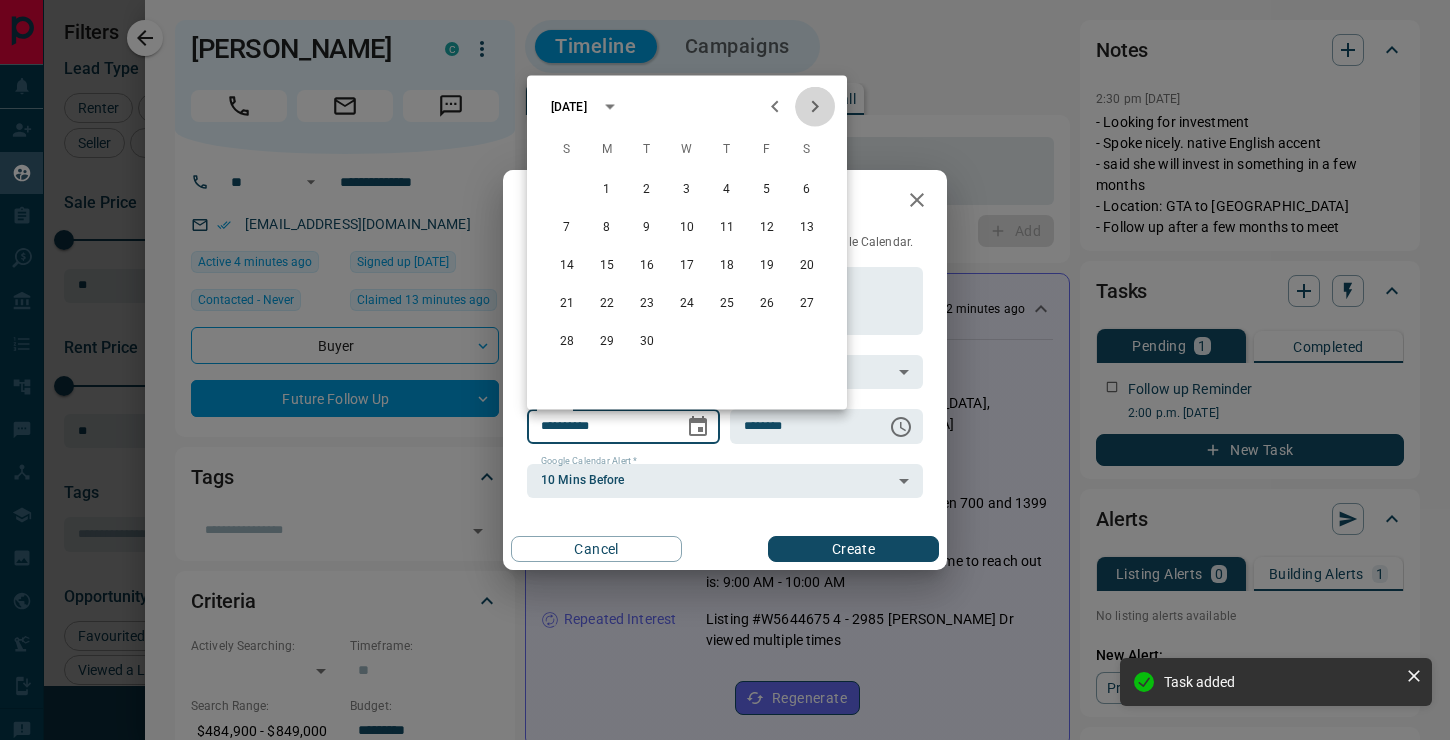 click 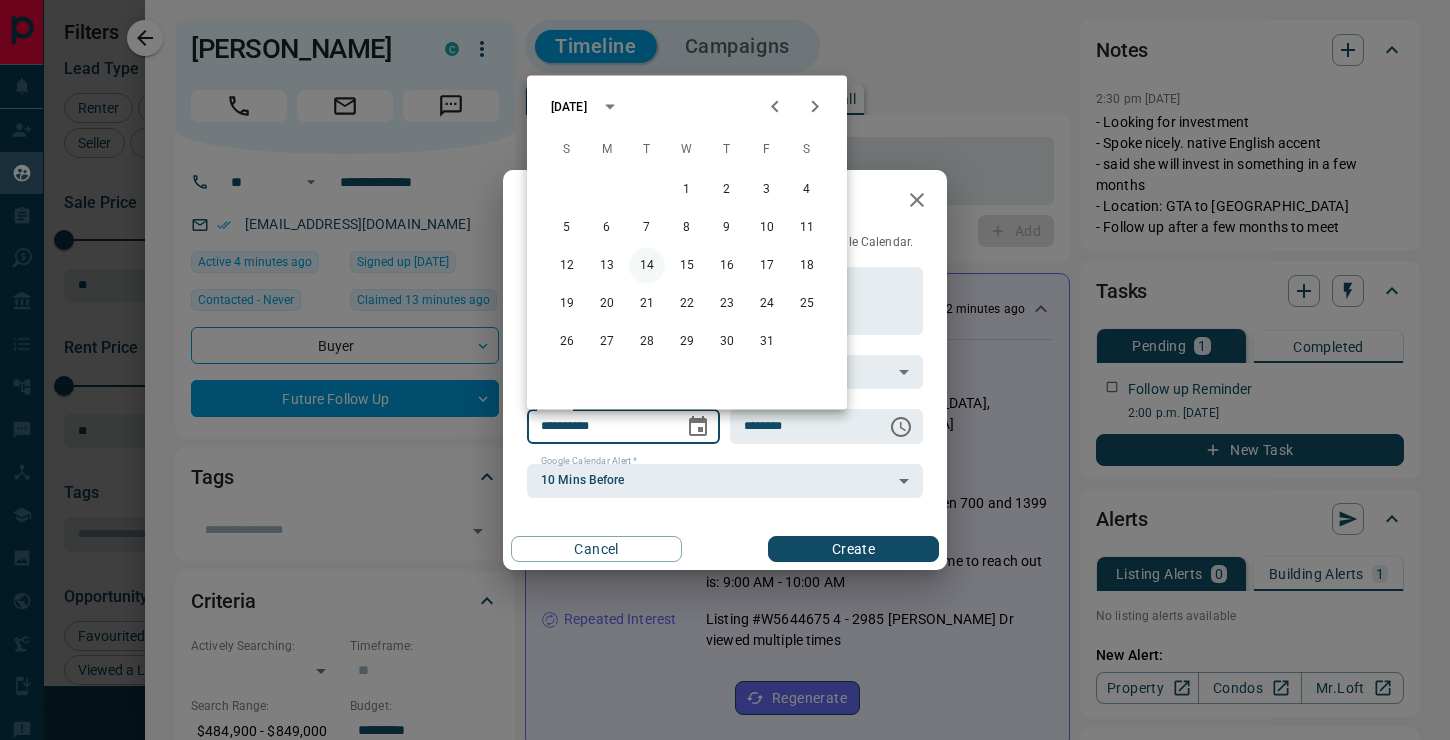 click on "14" at bounding box center (647, 266) 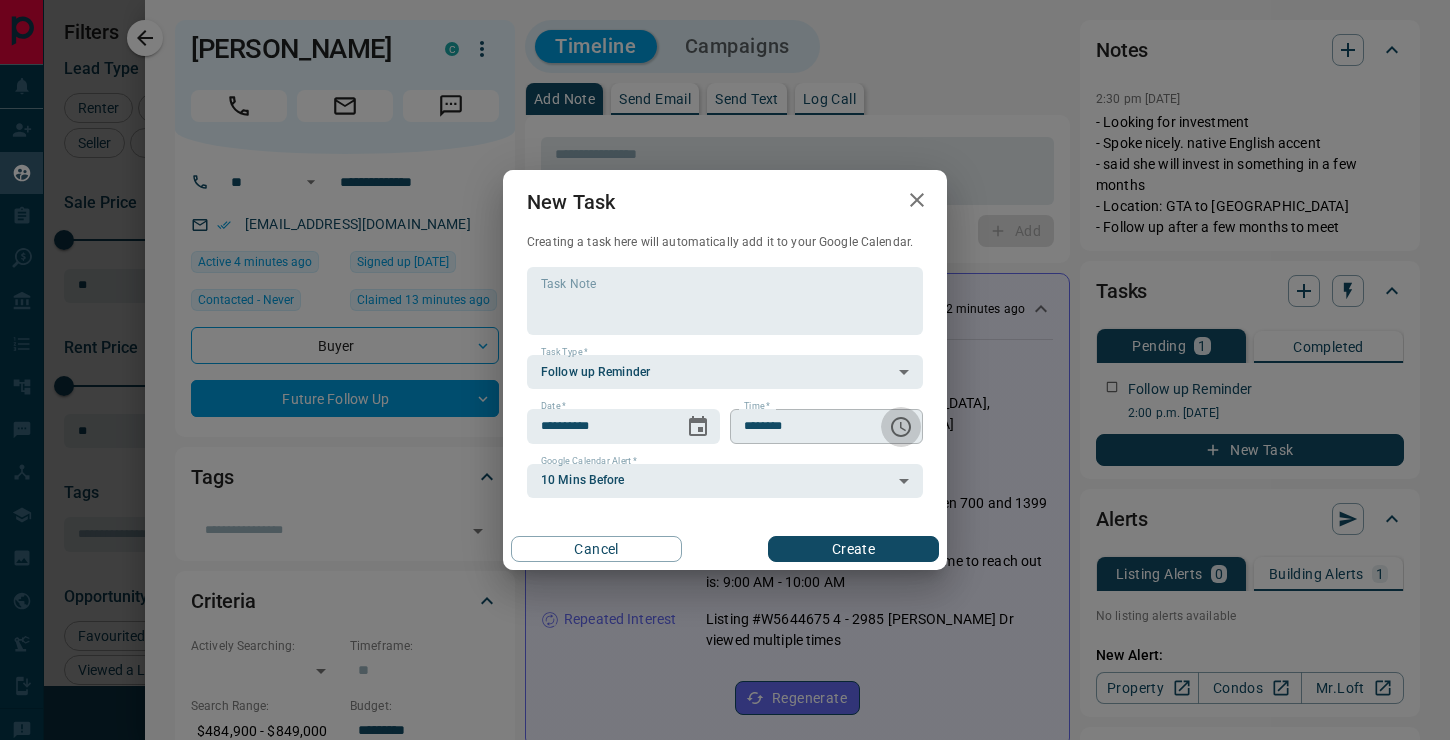 click 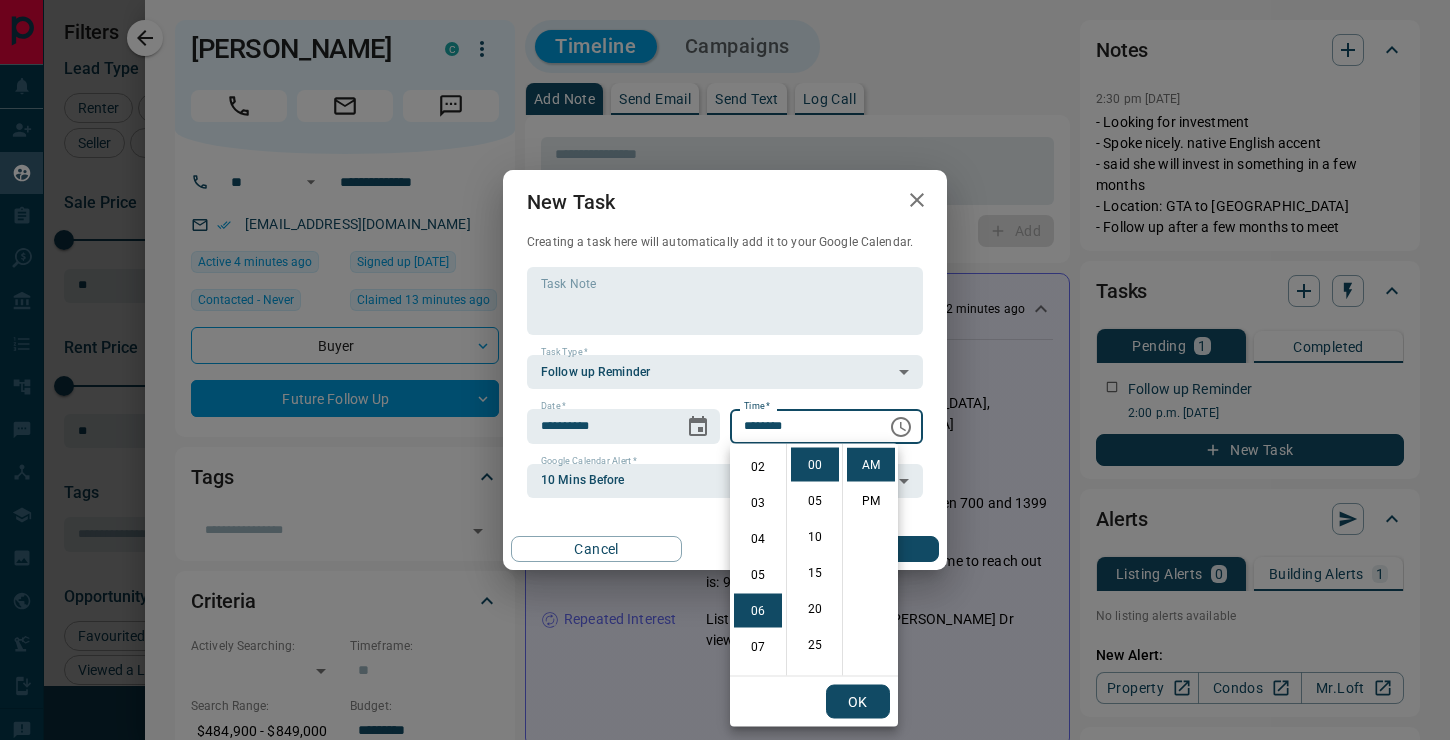 drag, startPoint x: 753, startPoint y: 456, endPoint x: 779, endPoint y: 458, distance: 26.076809 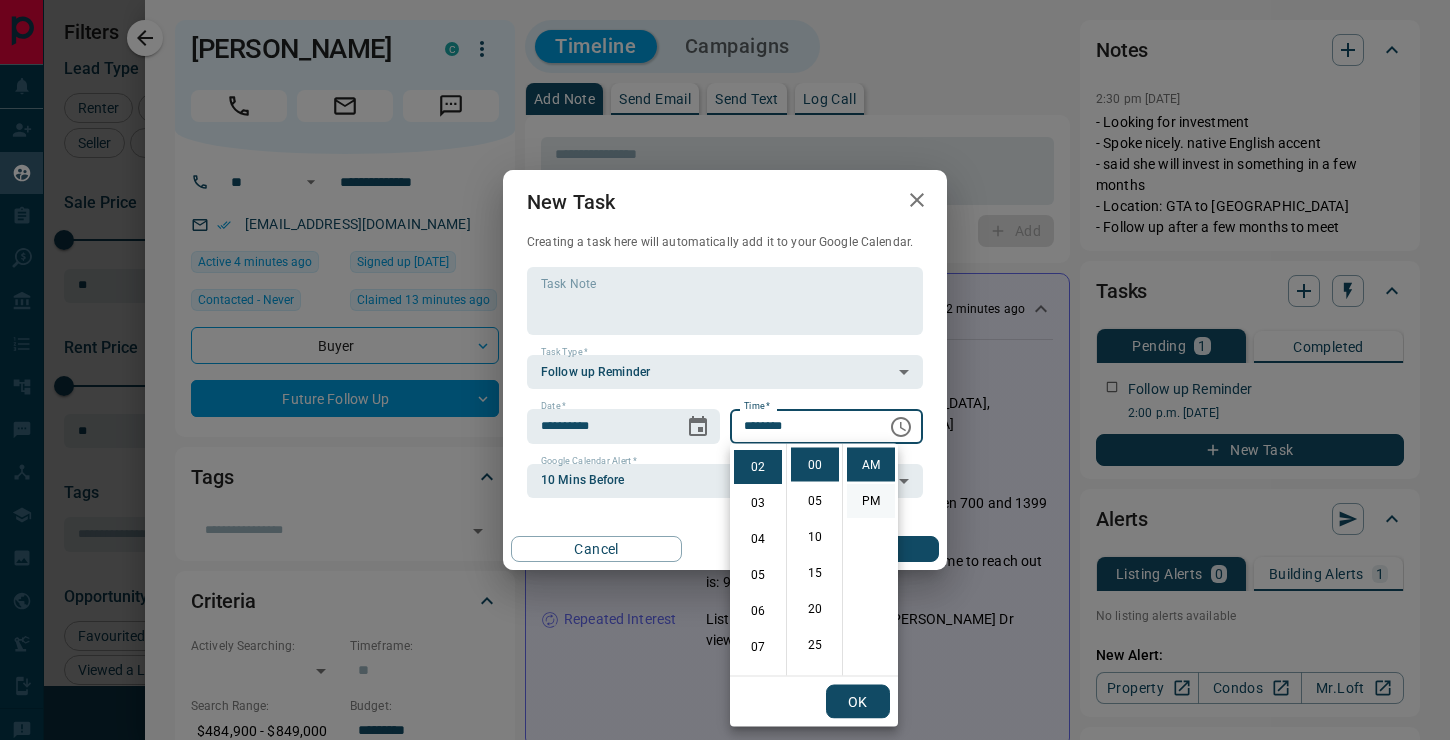 scroll, scrollTop: 72, scrollLeft: 0, axis: vertical 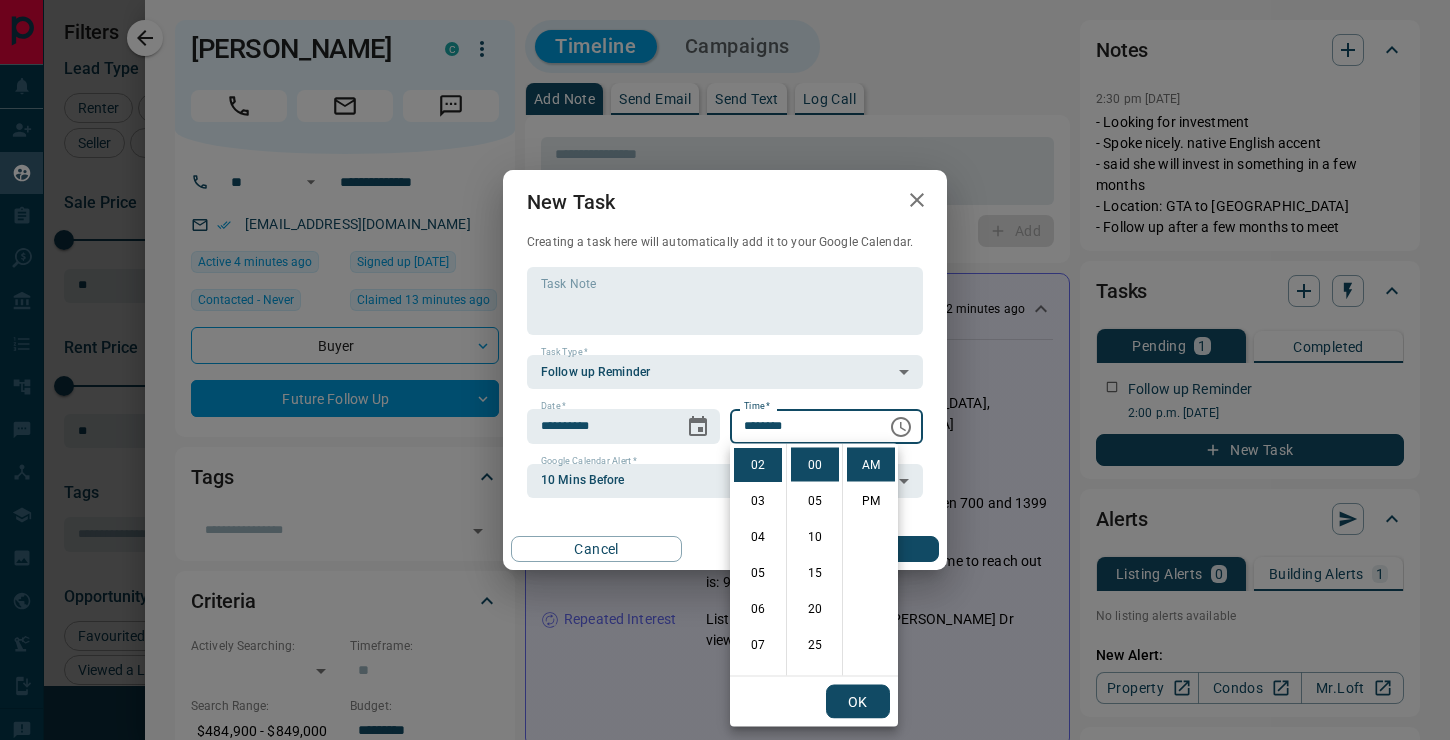 drag, startPoint x: 876, startPoint y: 497, endPoint x: 871, endPoint y: 517, distance: 20.615528 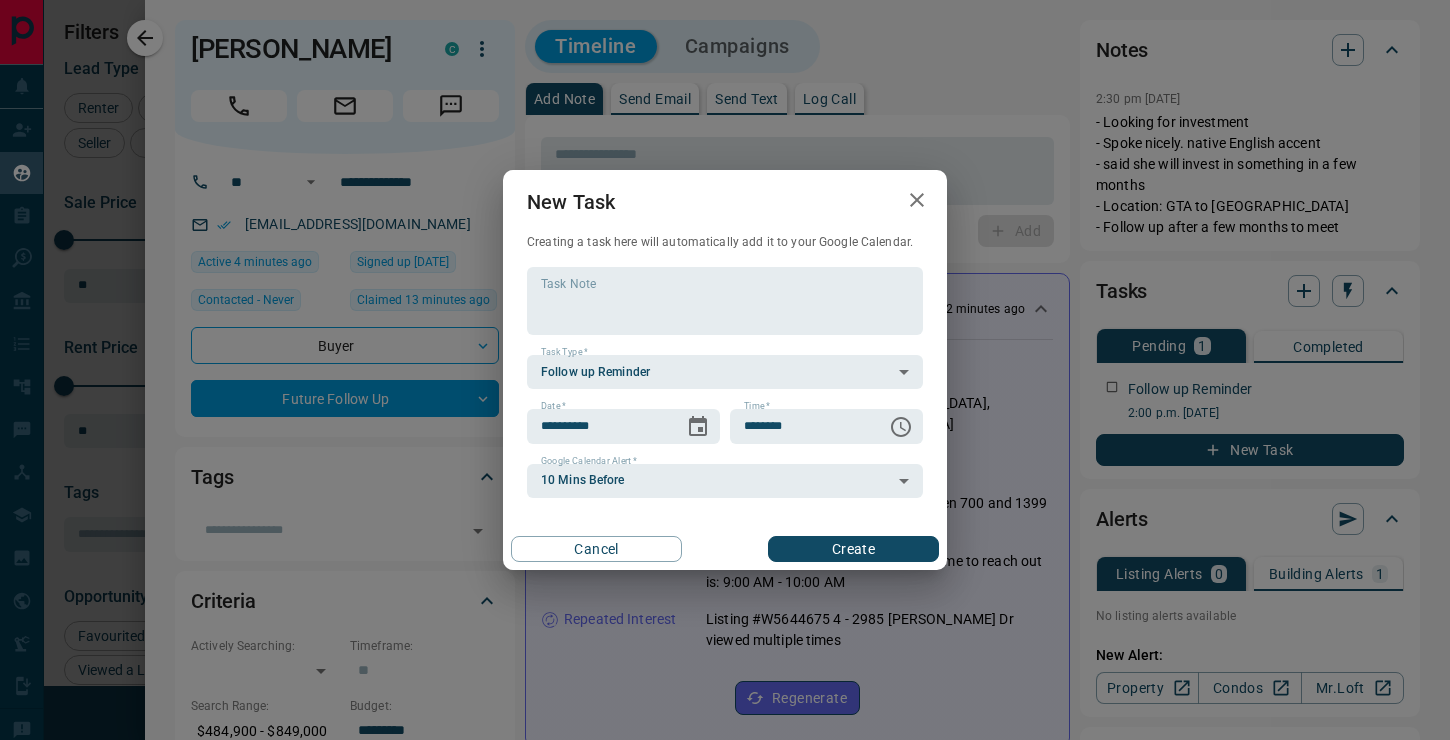 scroll, scrollTop: 30, scrollLeft: 0, axis: vertical 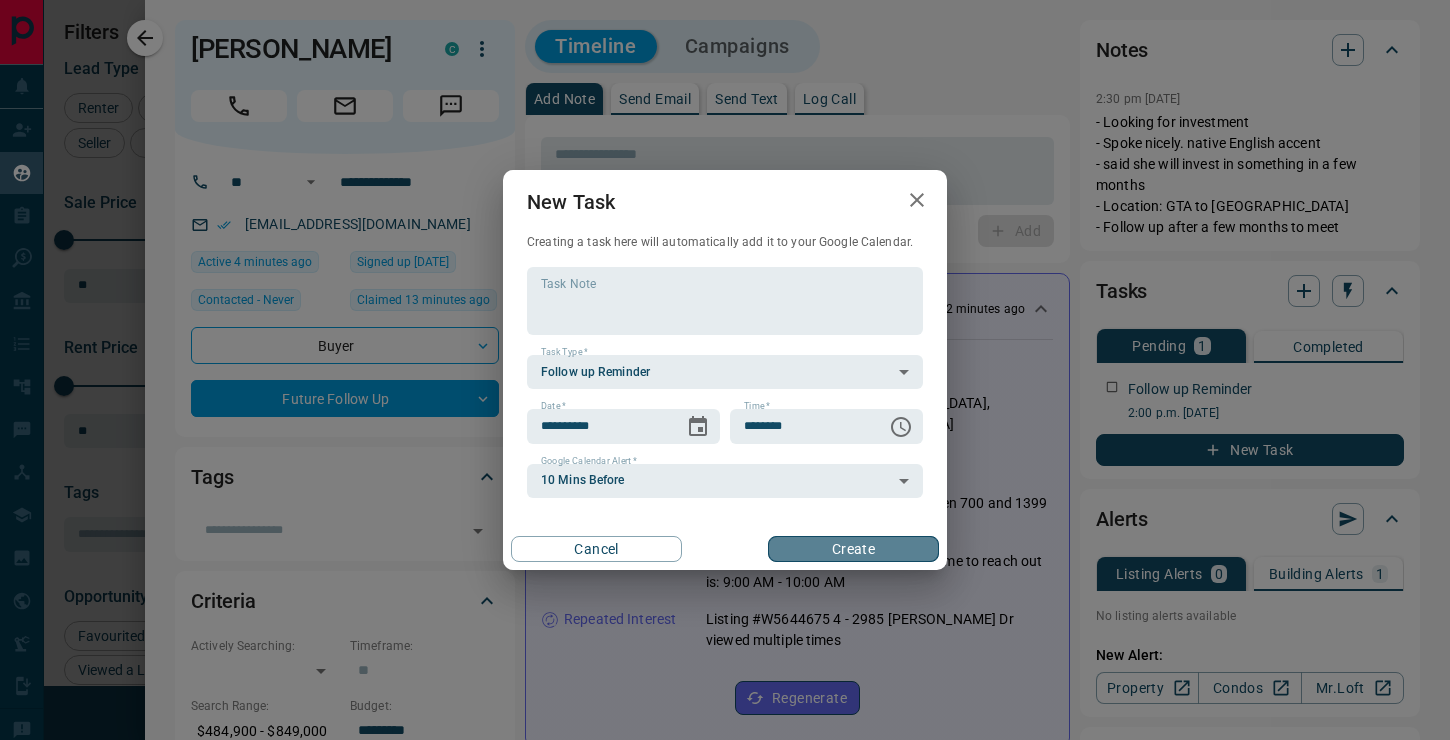 click on "Create" at bounding box center [853, 549] 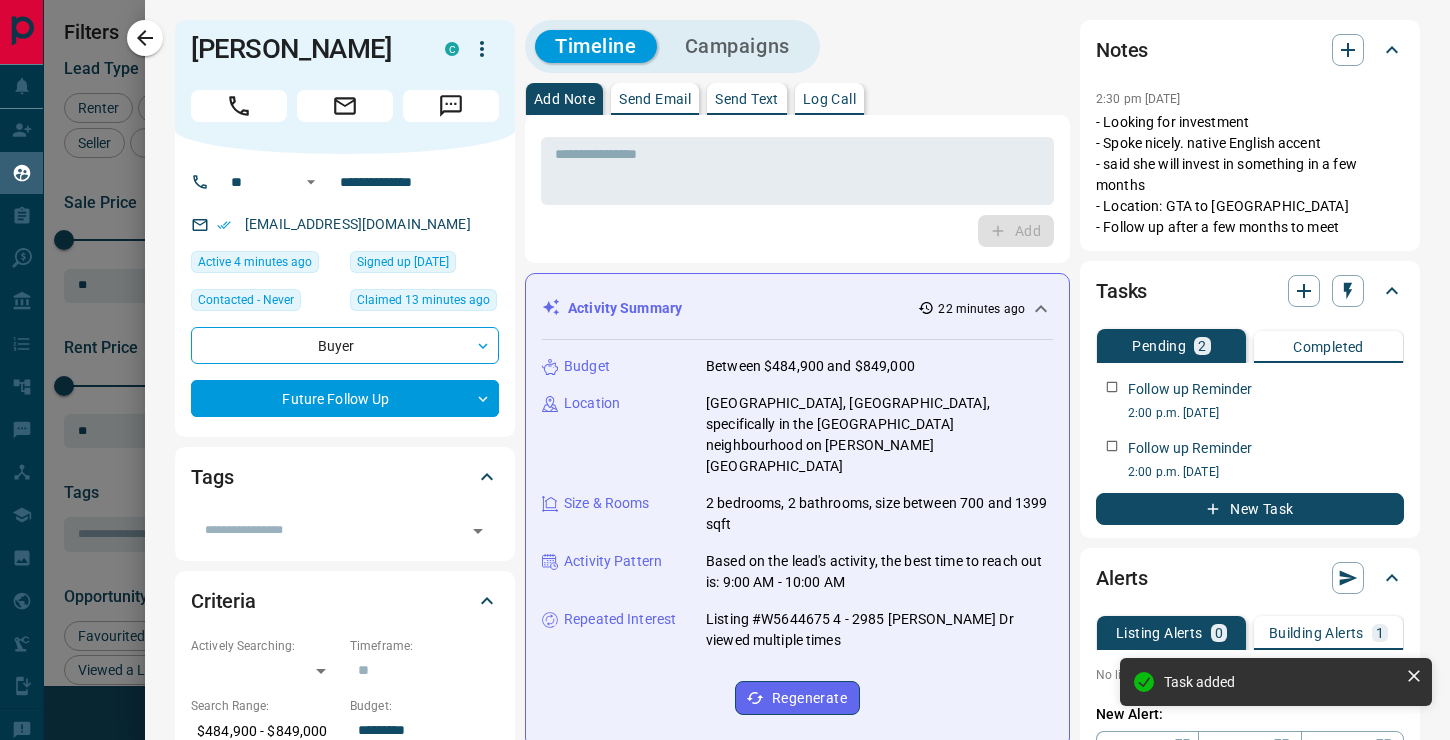 scroll, scrollTop: 0, scrollLeft: 0, axis: both 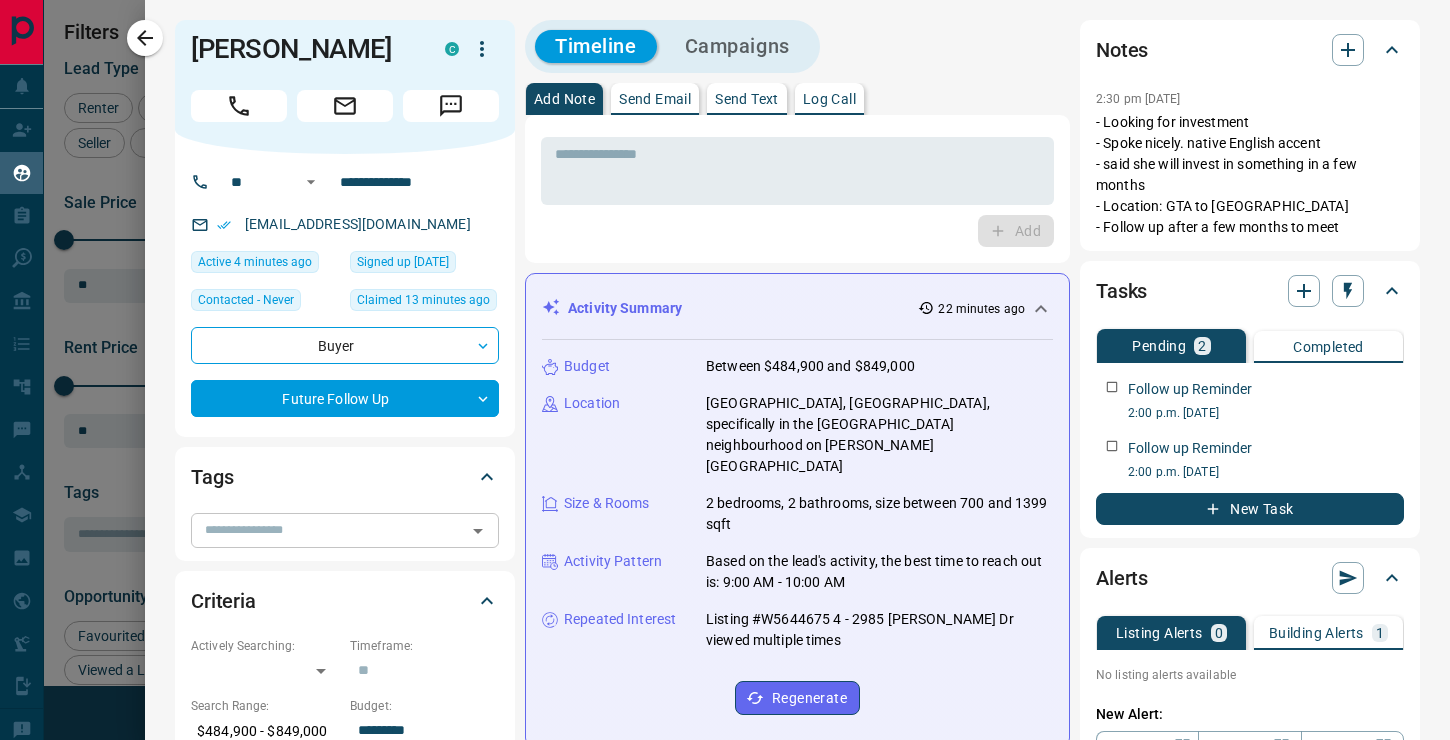 click 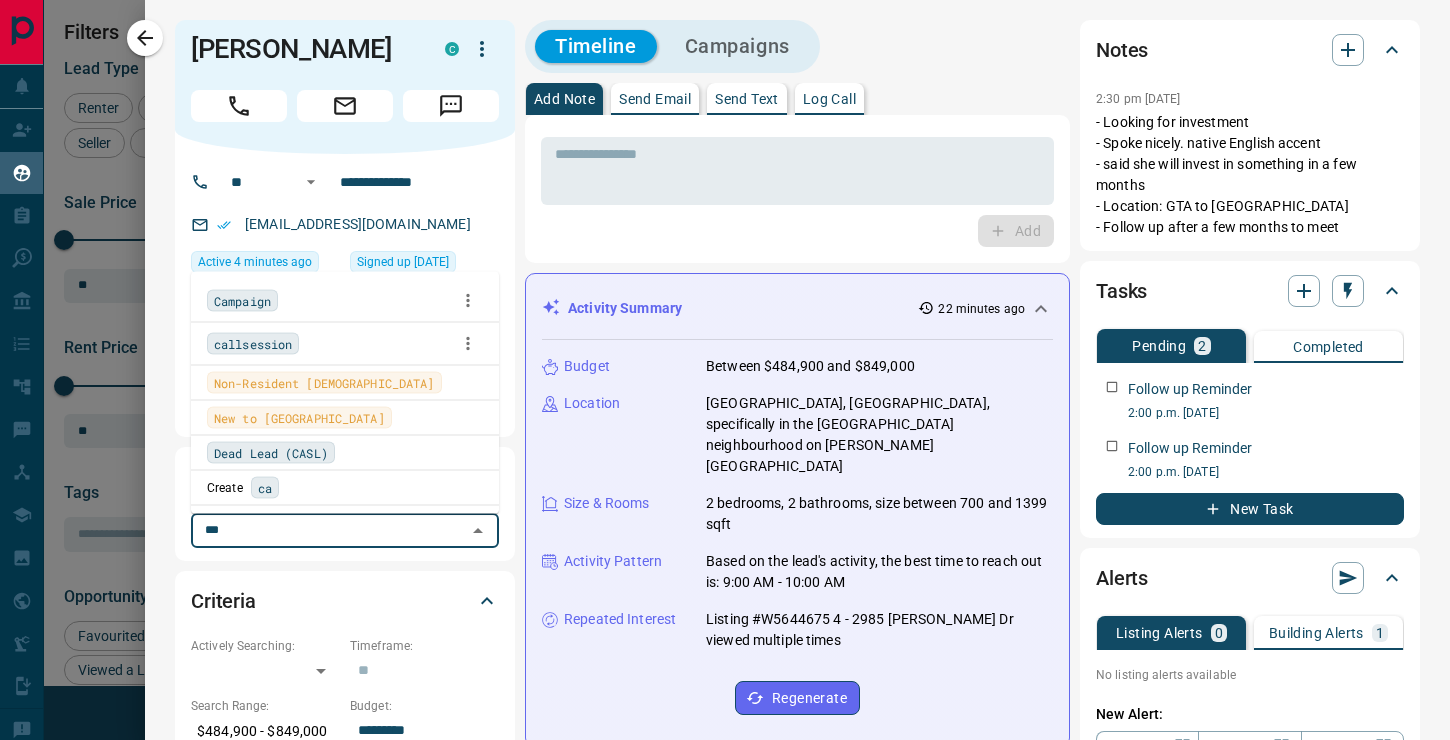 type on "****" 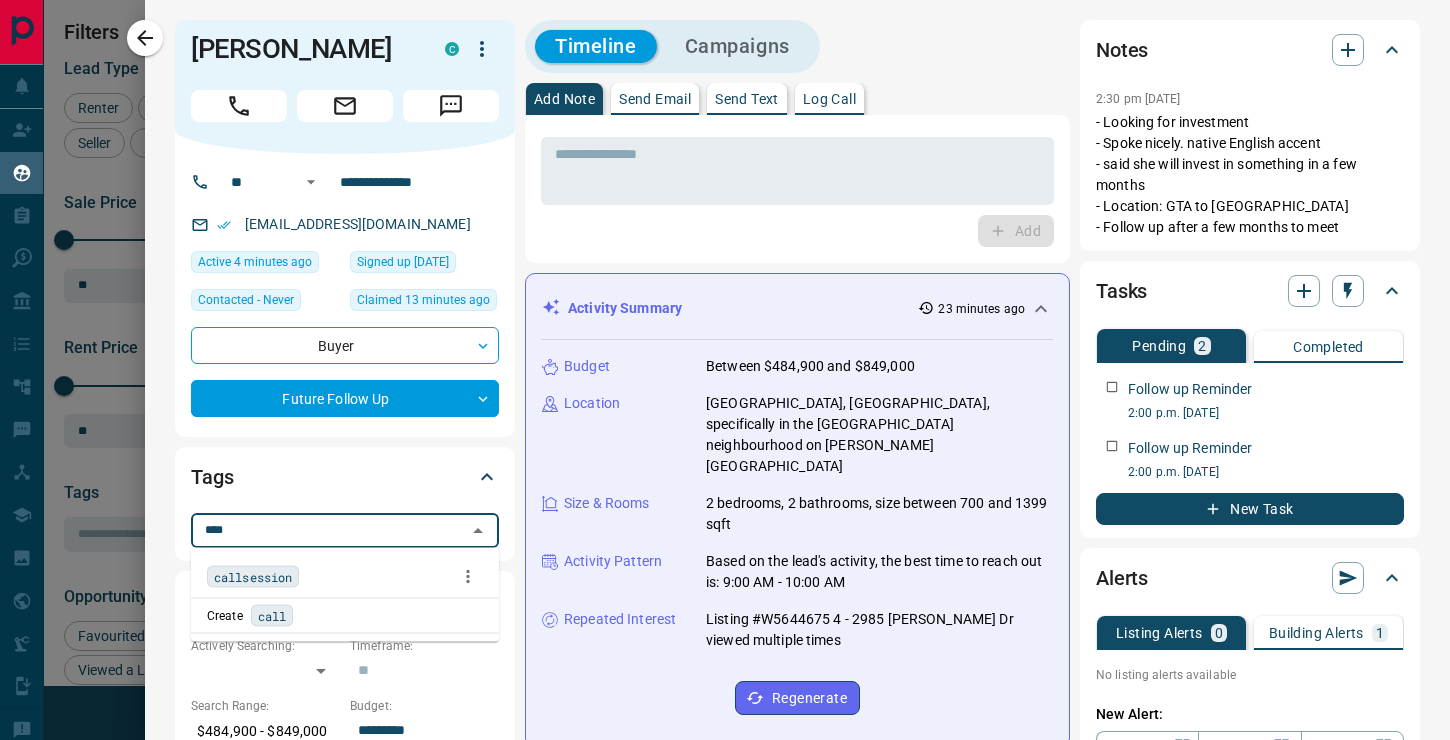 click on "callsession" at bounding box center [253, 577] 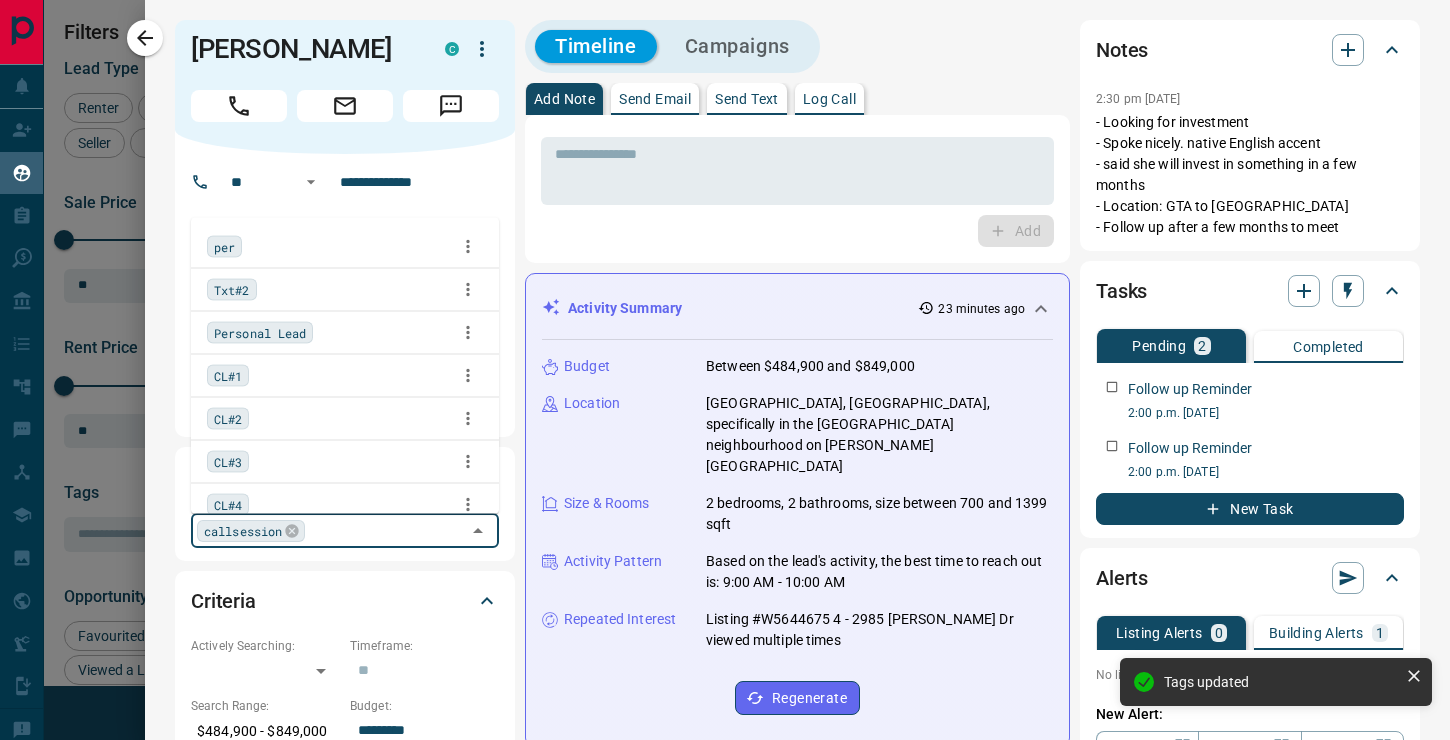 click on "CL#1" at bounding box center (345, 376) 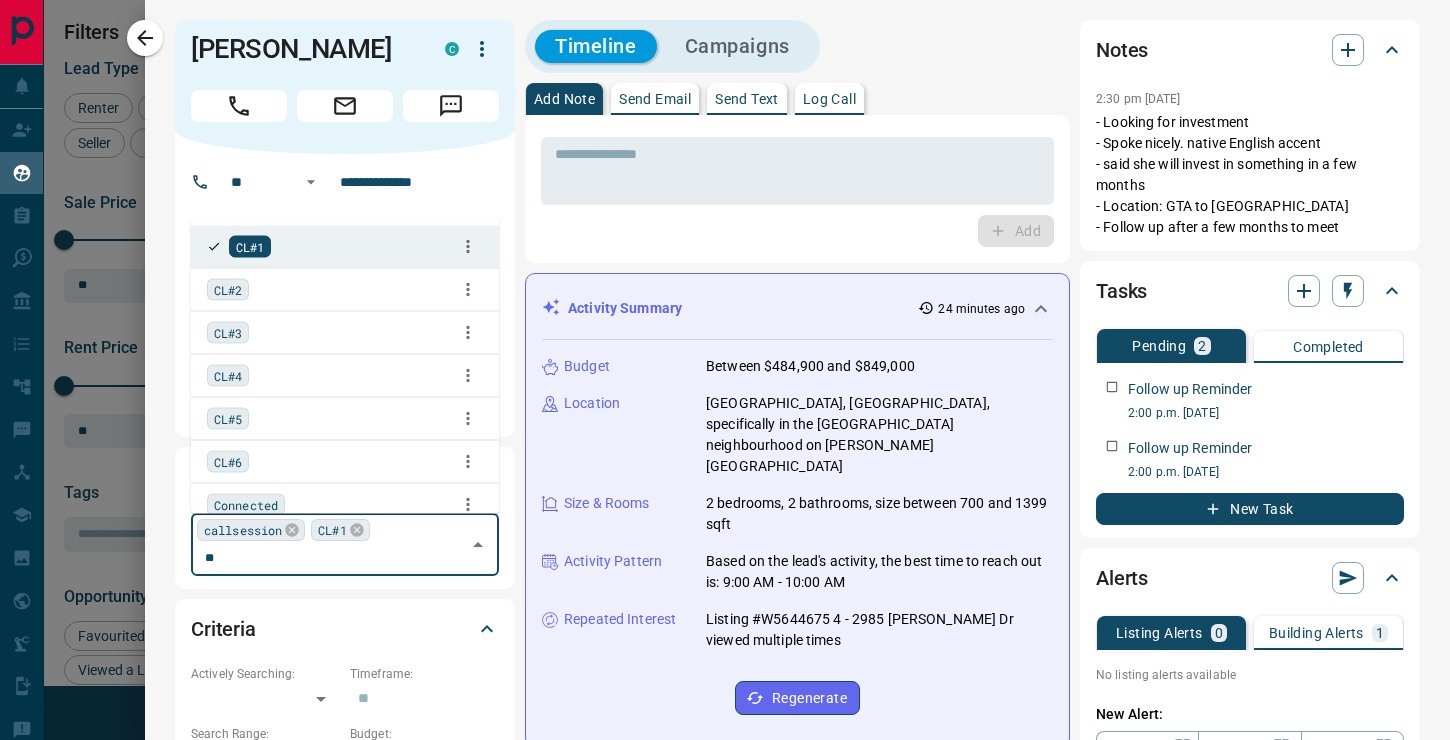 scroll, scrollTop: 0, scrollLeft: 0, axis: both 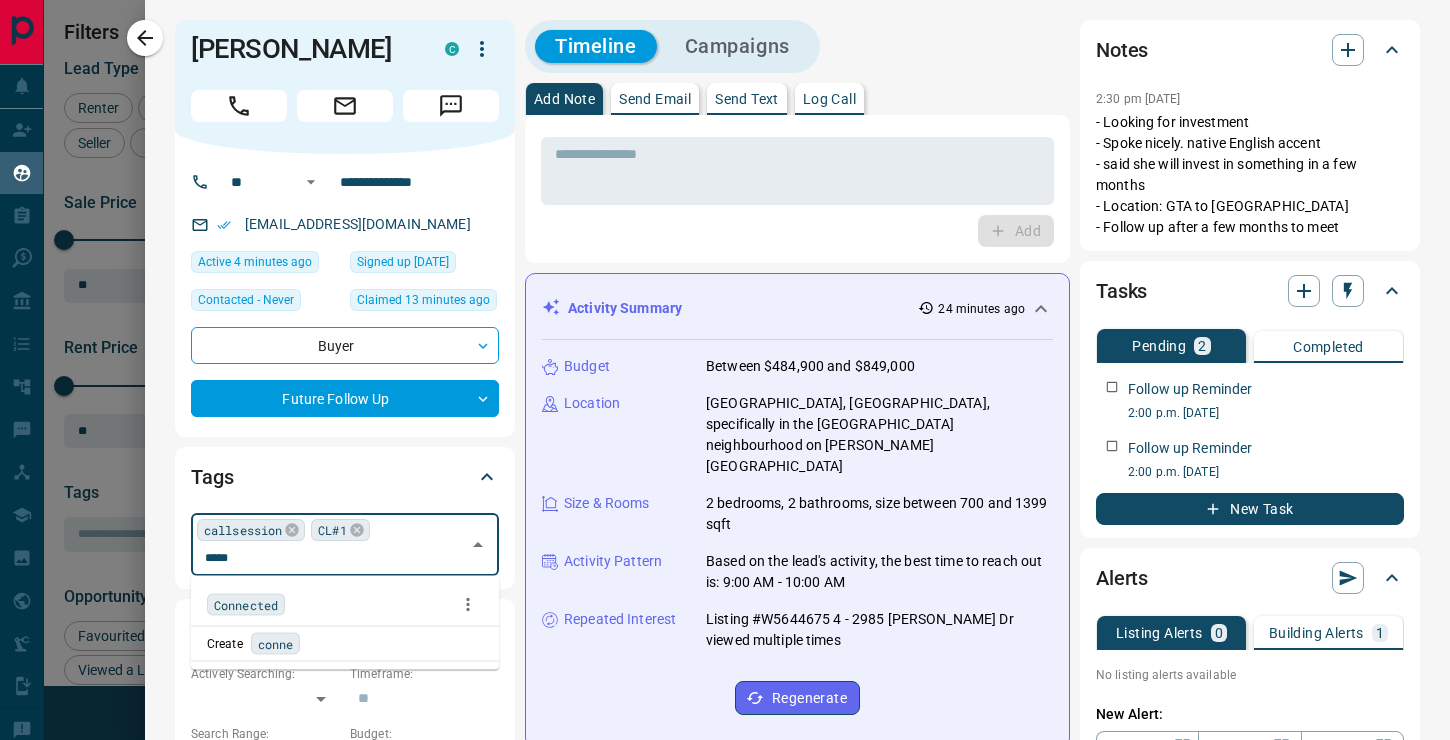type on "******" 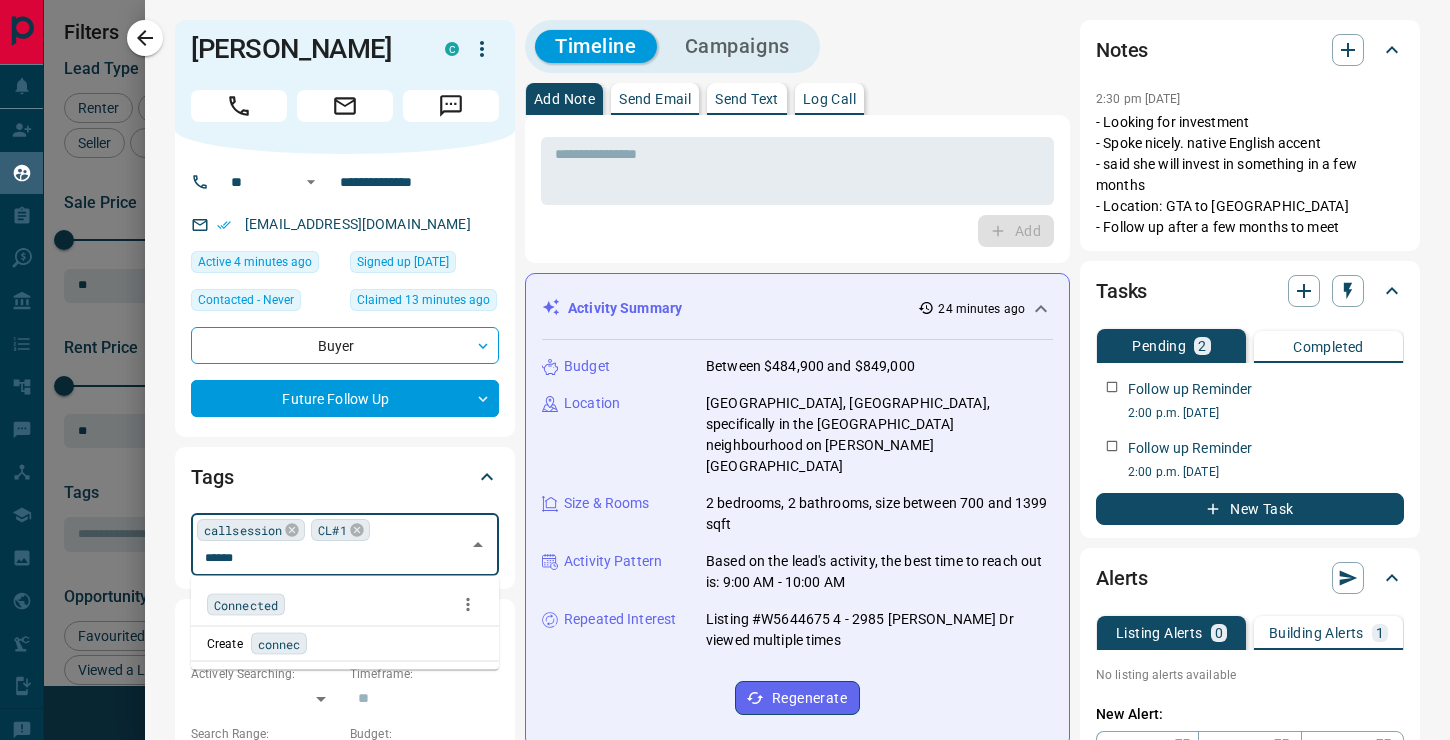 click on "Connected" at bounding box center (246, 605) 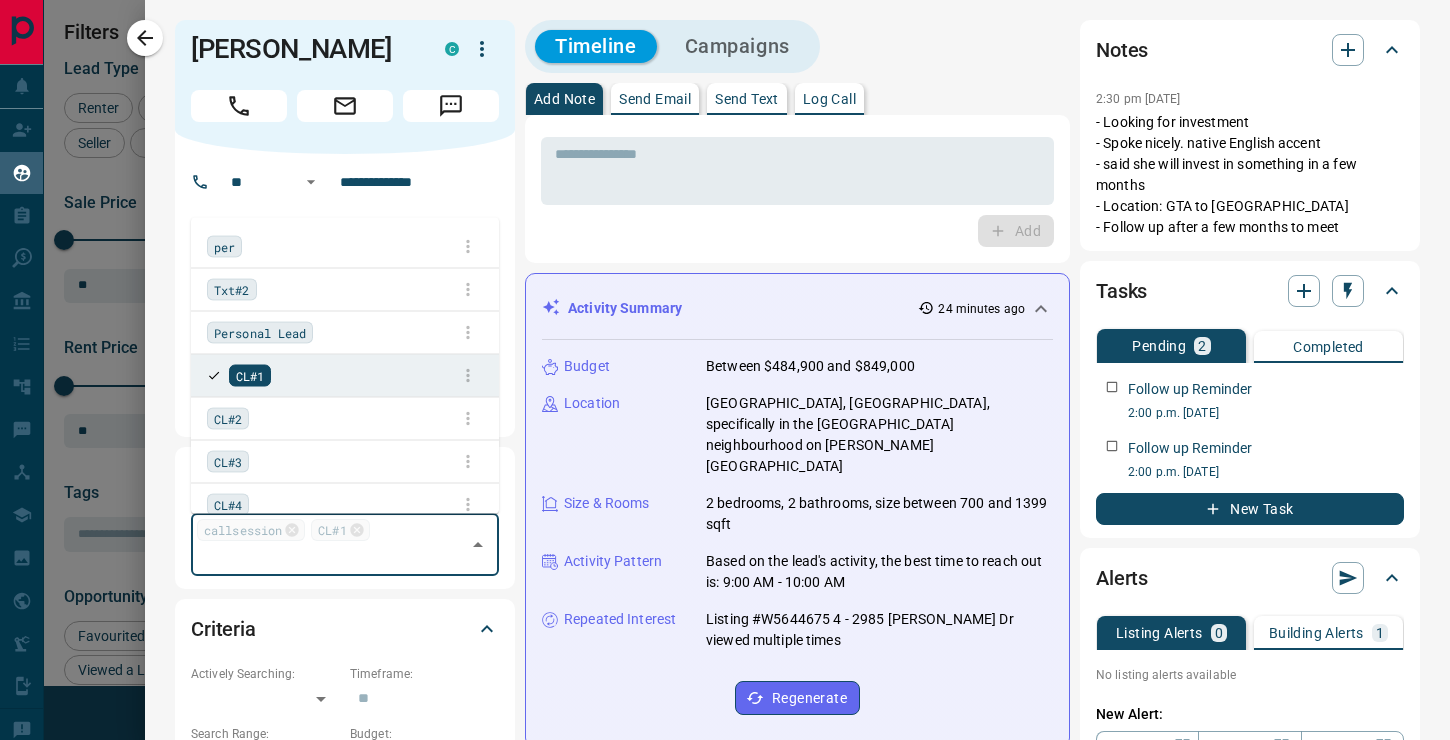 scroll, scrollTop: 399, scrollLeft: 0, axis: vertical 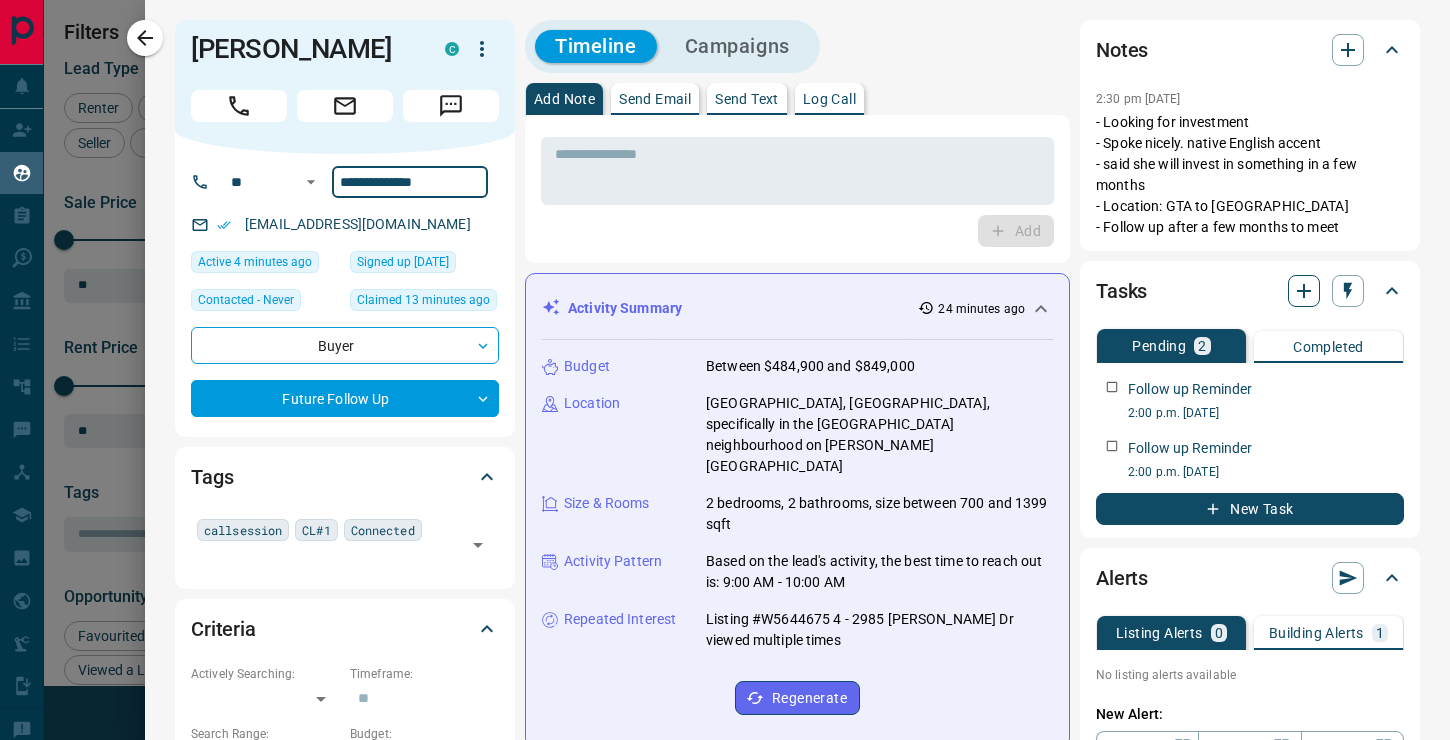 click 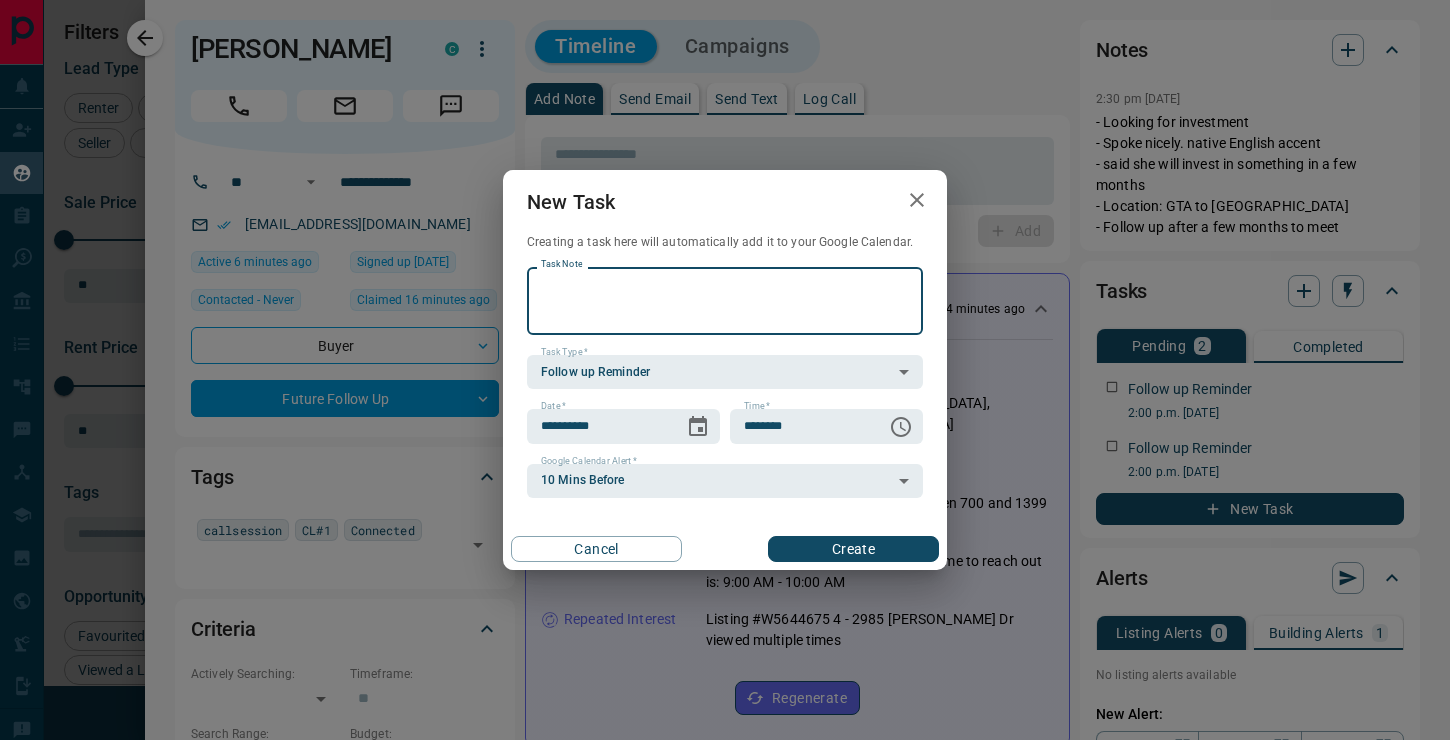 click 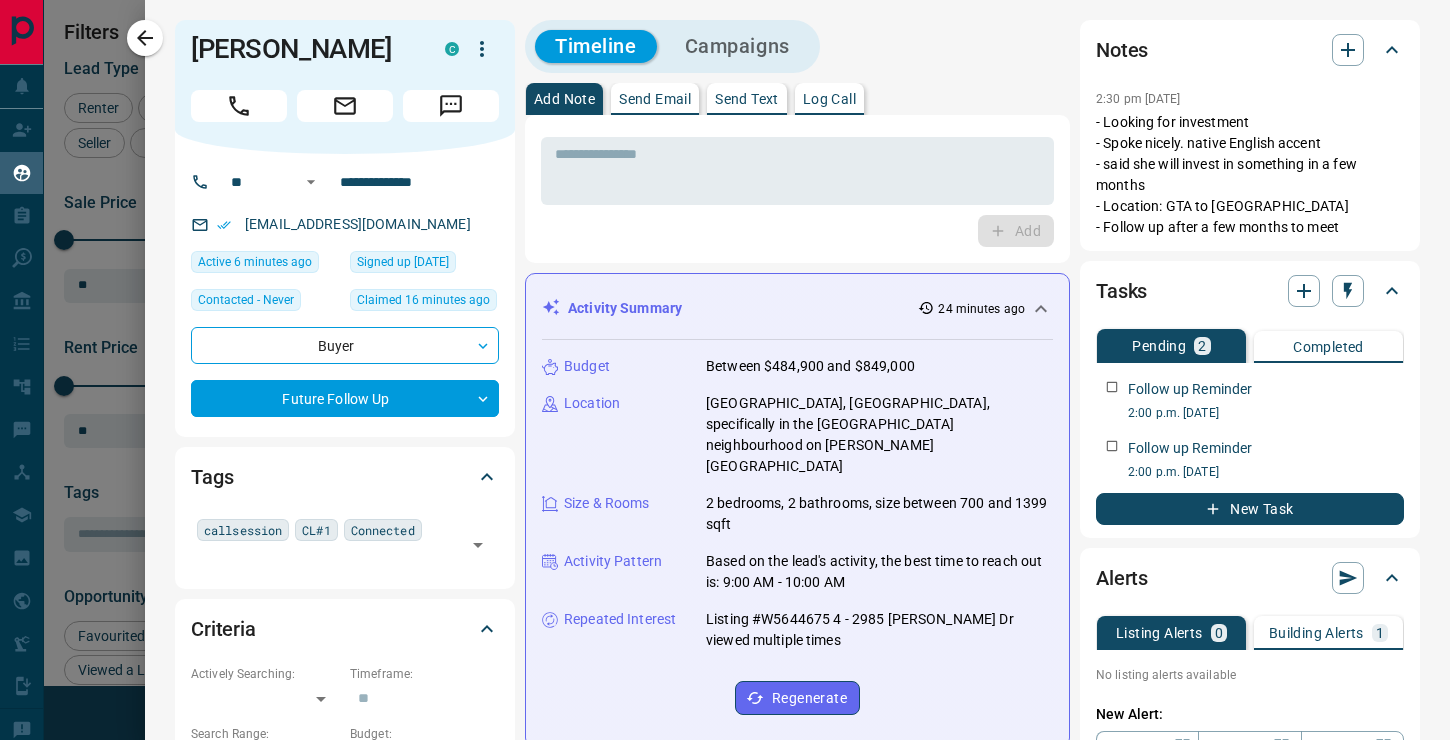 click on "Send Email" at bounding box center [655, 99] 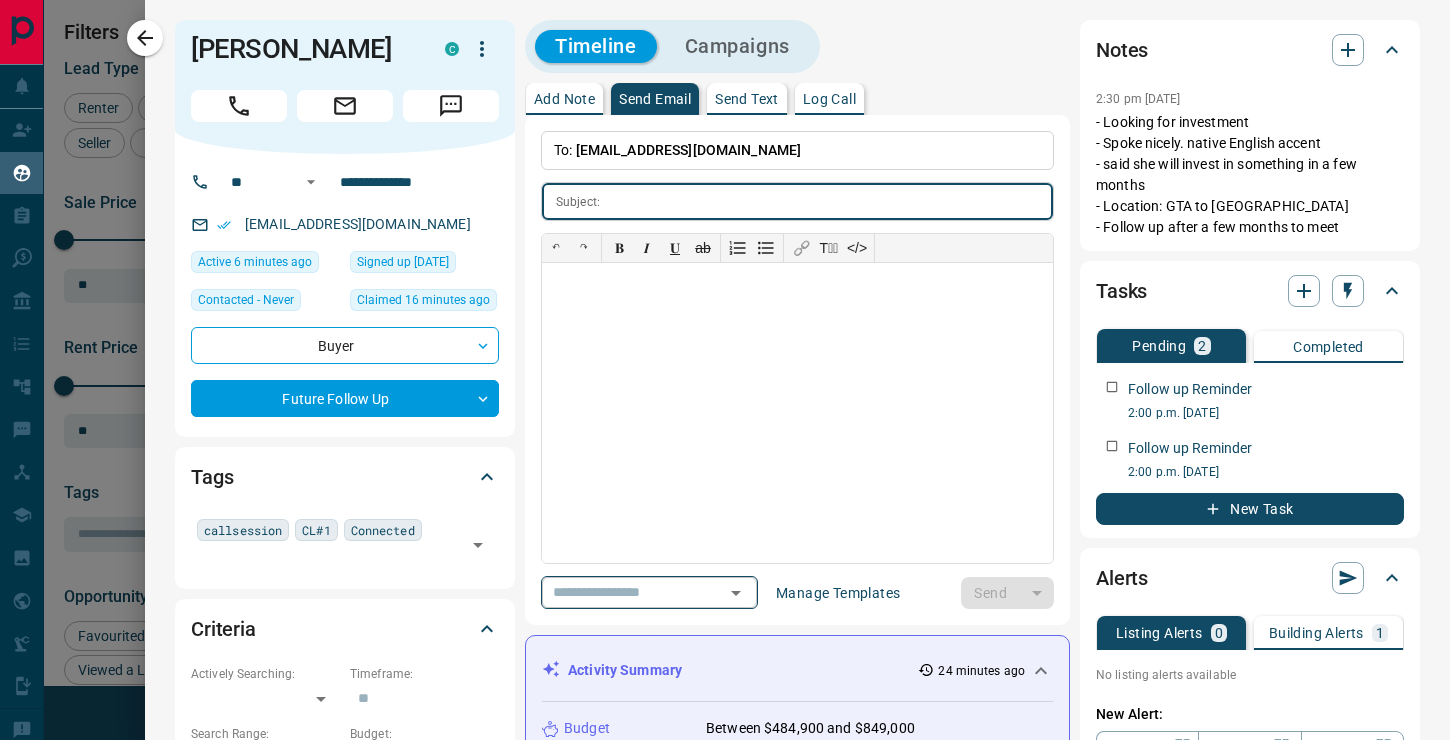 click 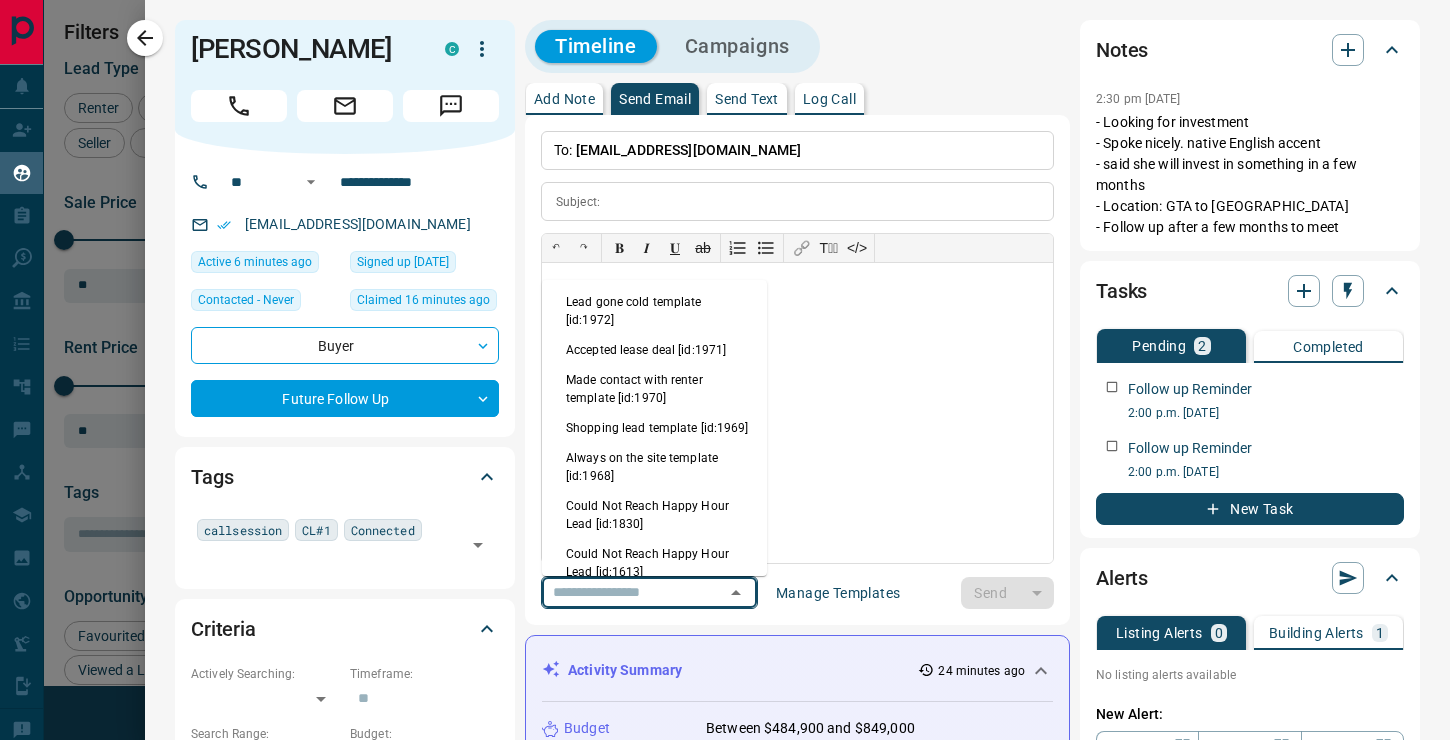 scroll, scrollTop: 674, scrollLeft: 0, axis: vertical 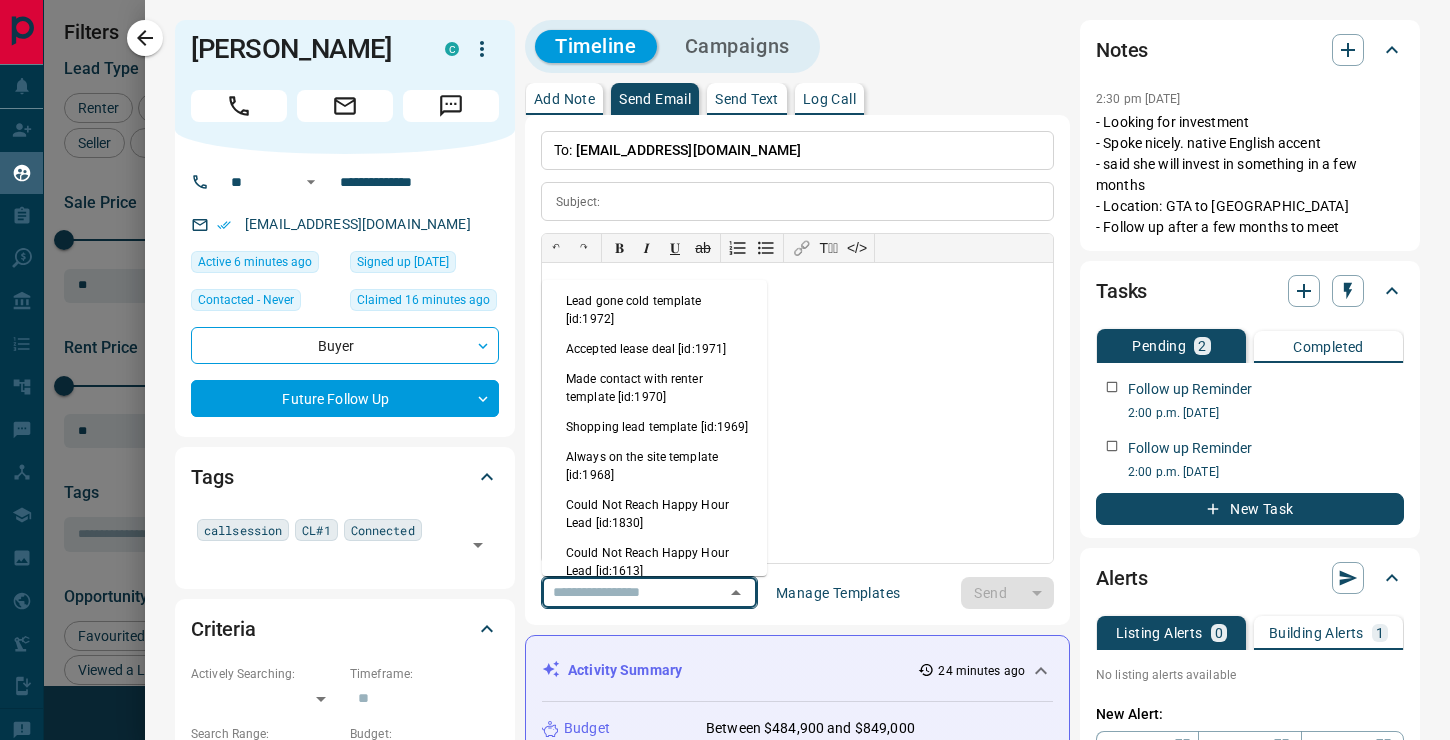 click on "Shopping lead template [id:1969]" at bounding box center [654, 427] 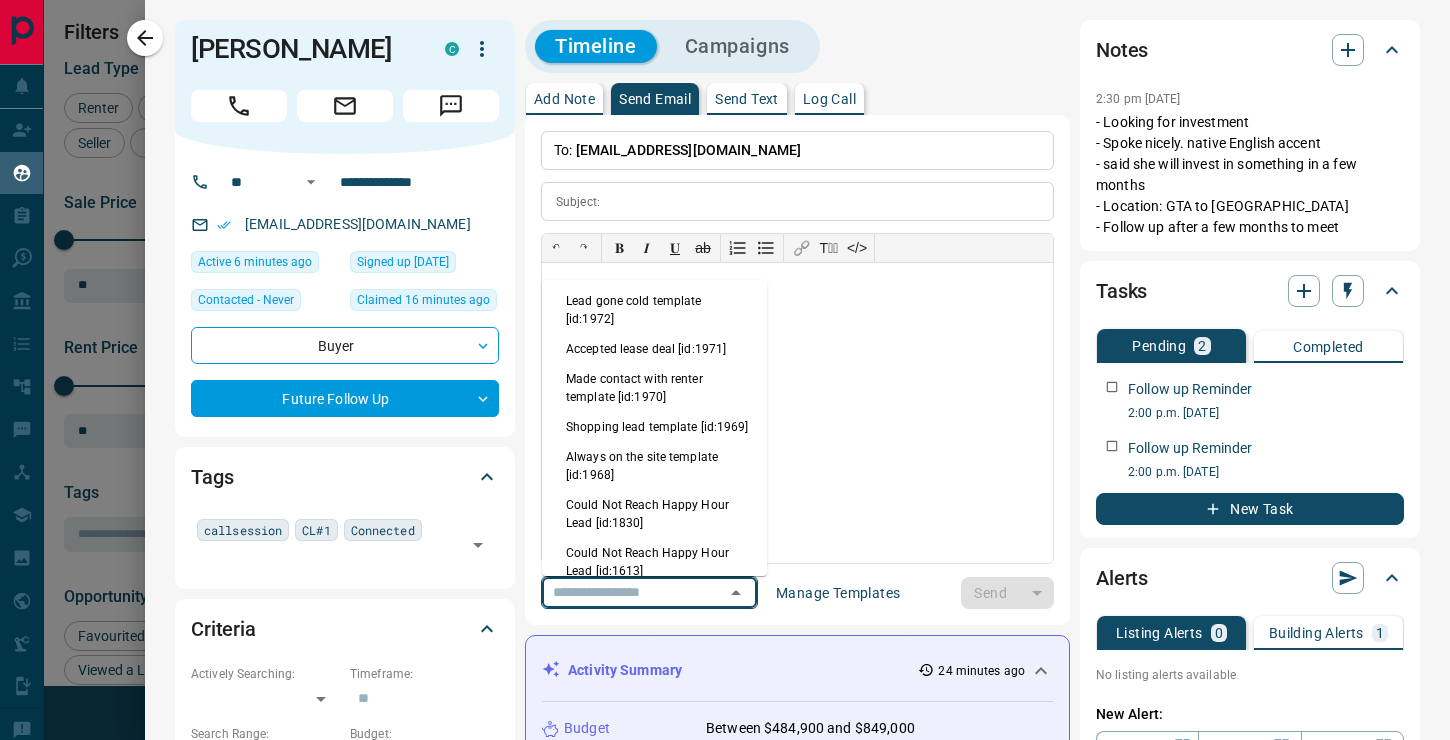 type on "**********" 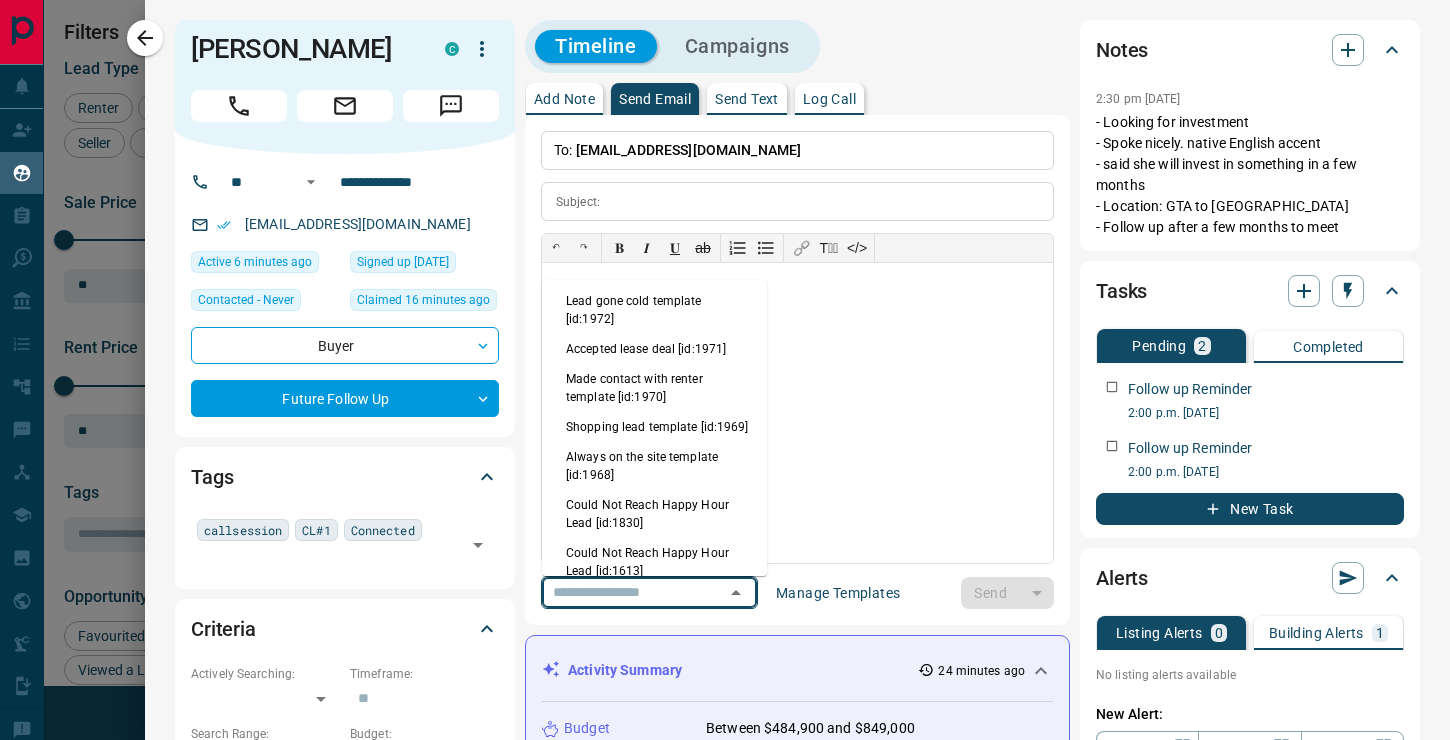 type on "**********" 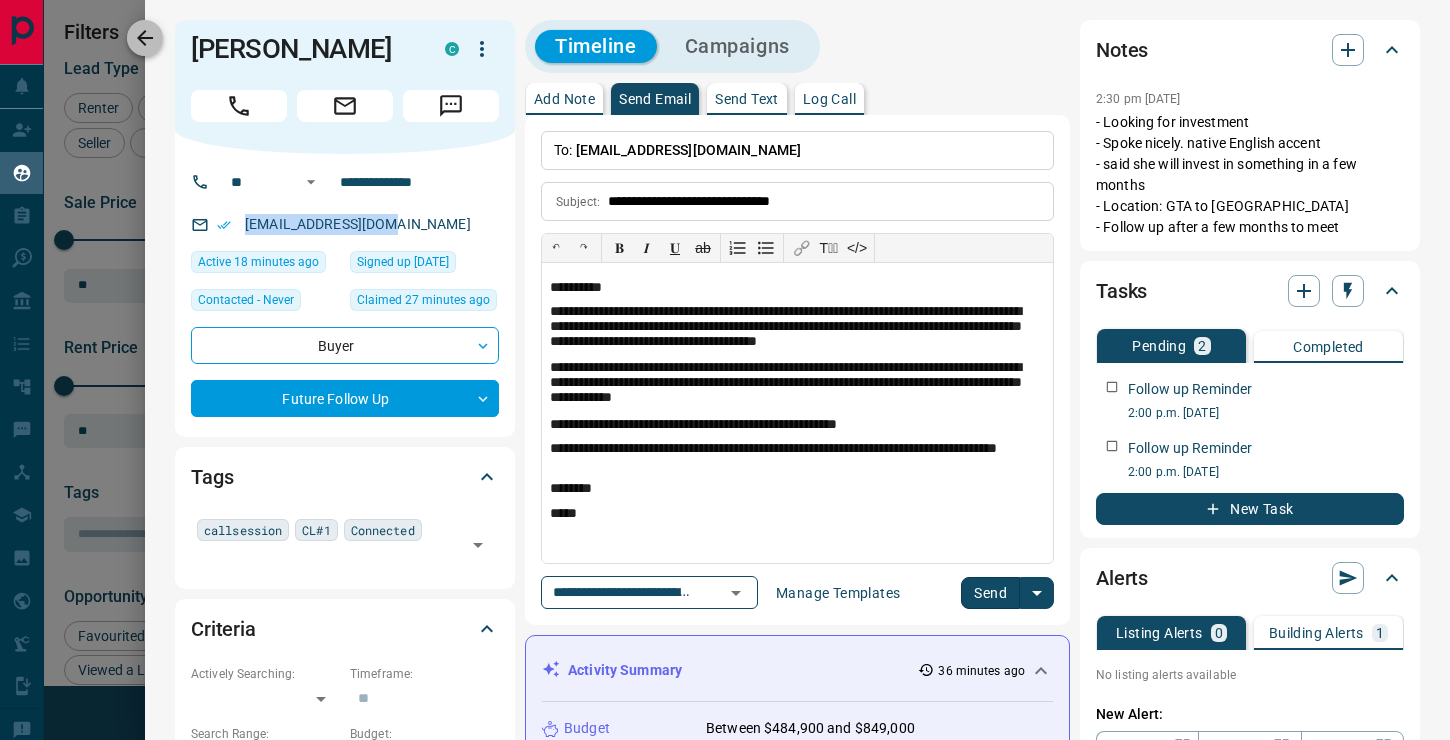 click 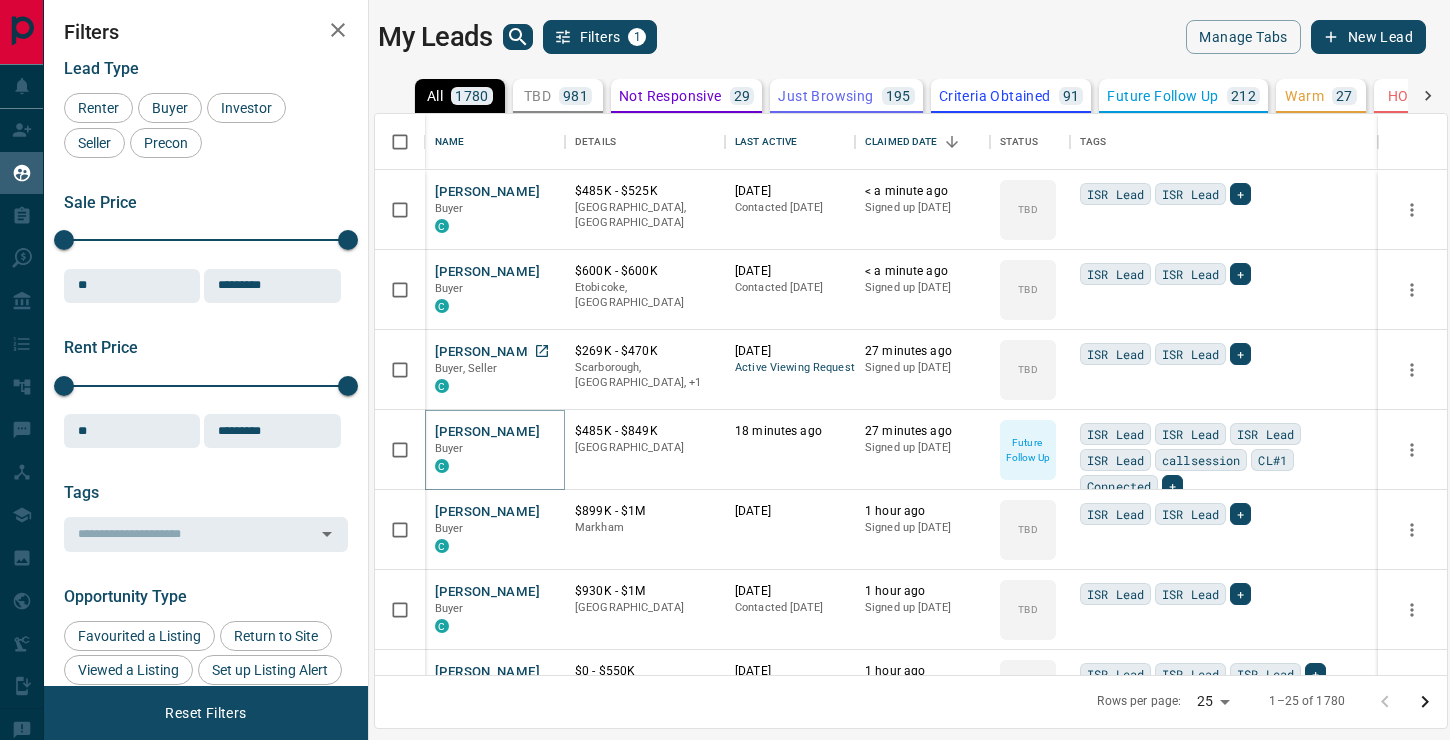 scroll, scrollTop: 0, scrollLeft: 0, axis: both 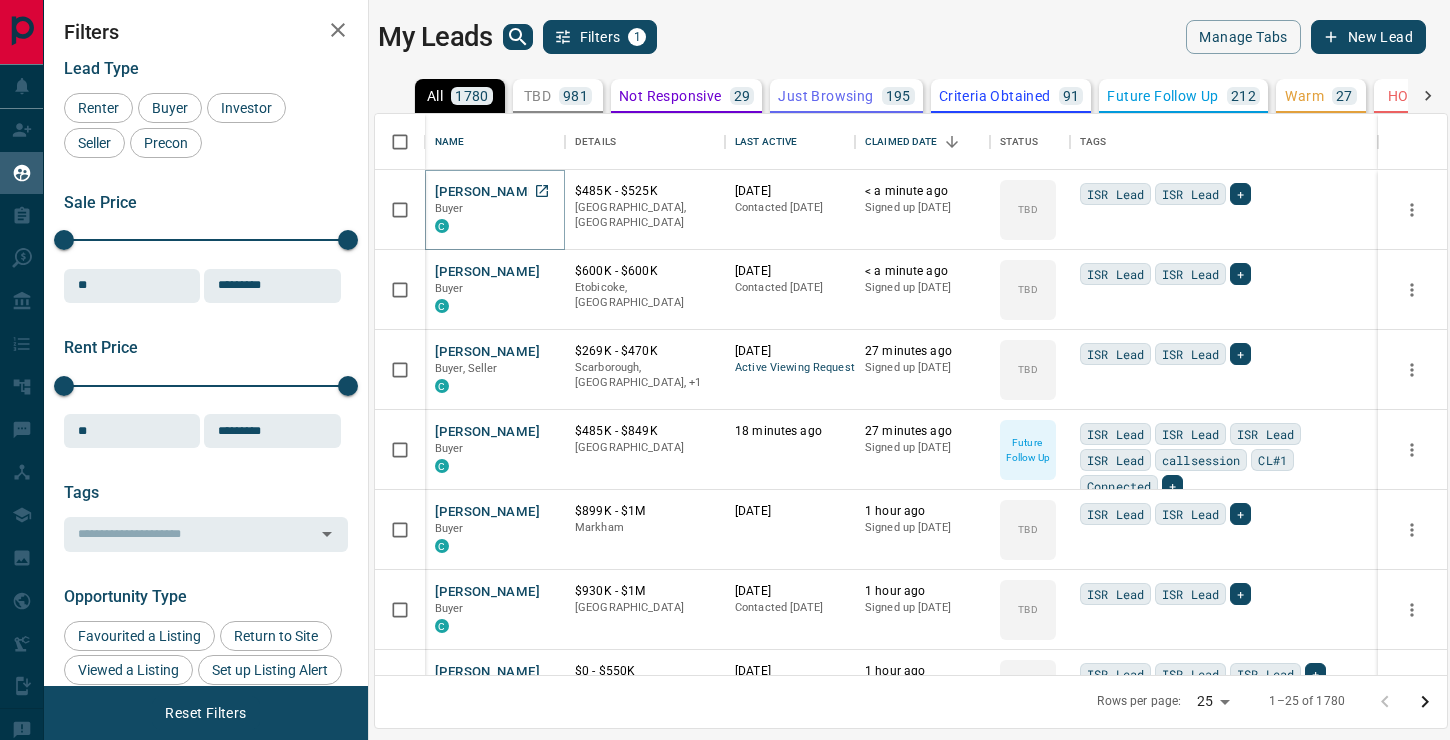 click on "[PERSON_NAME]" at bounding box center [487, 192] 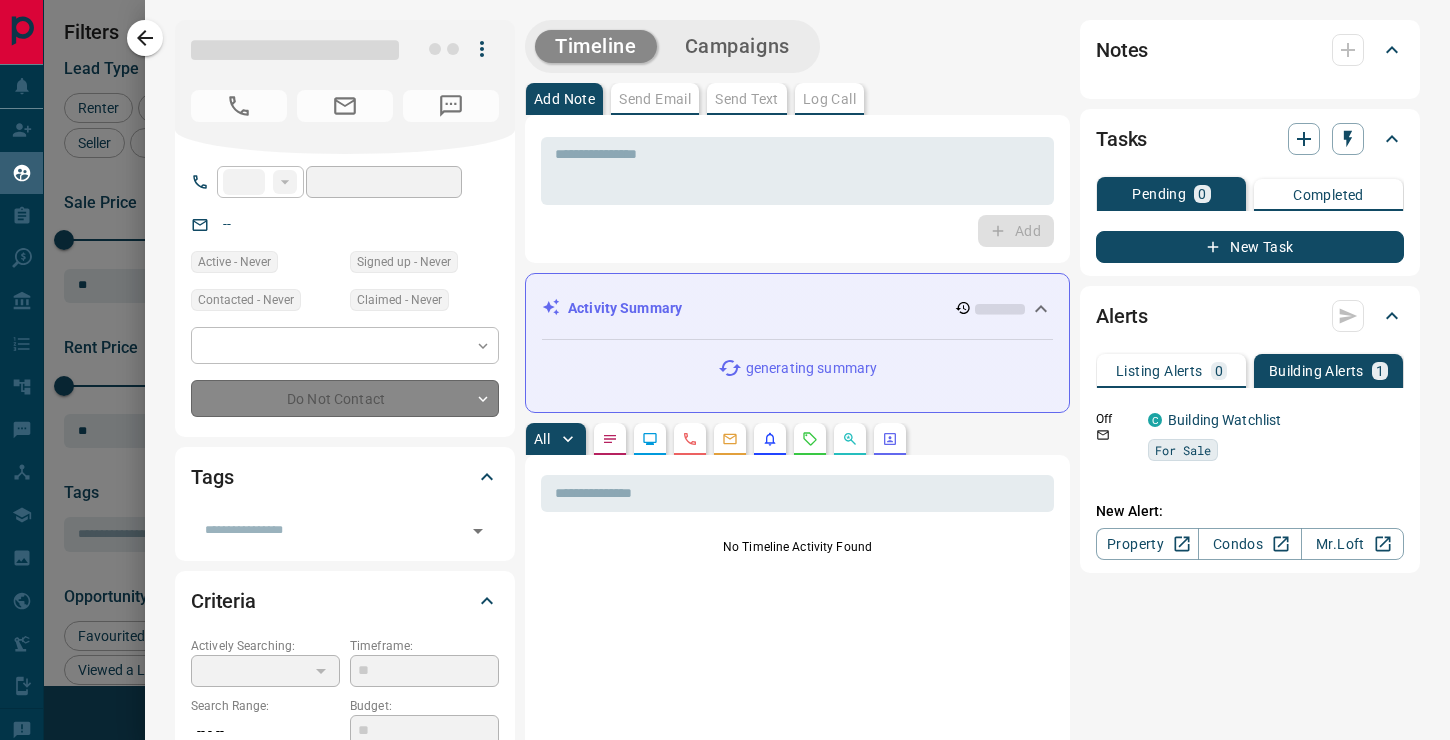 type on "**" 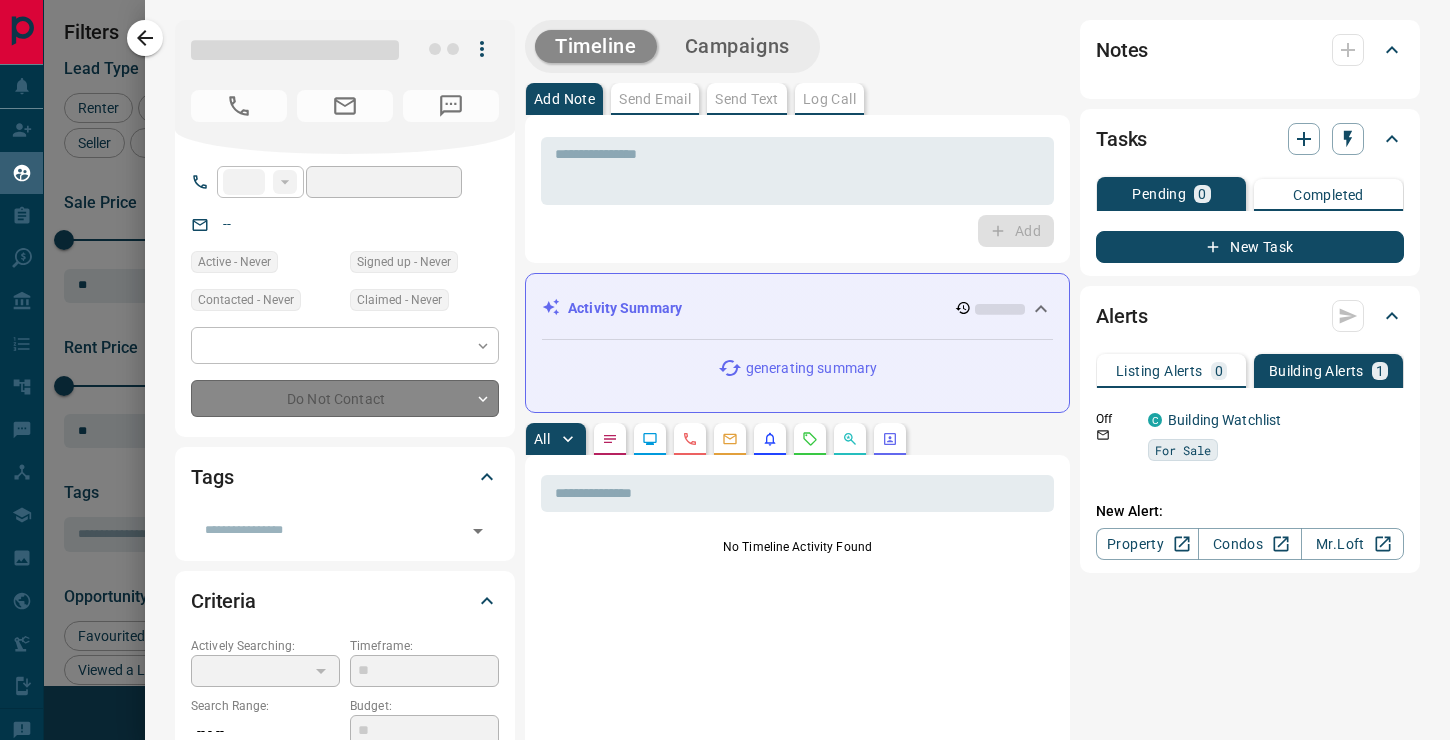 type on "**********" 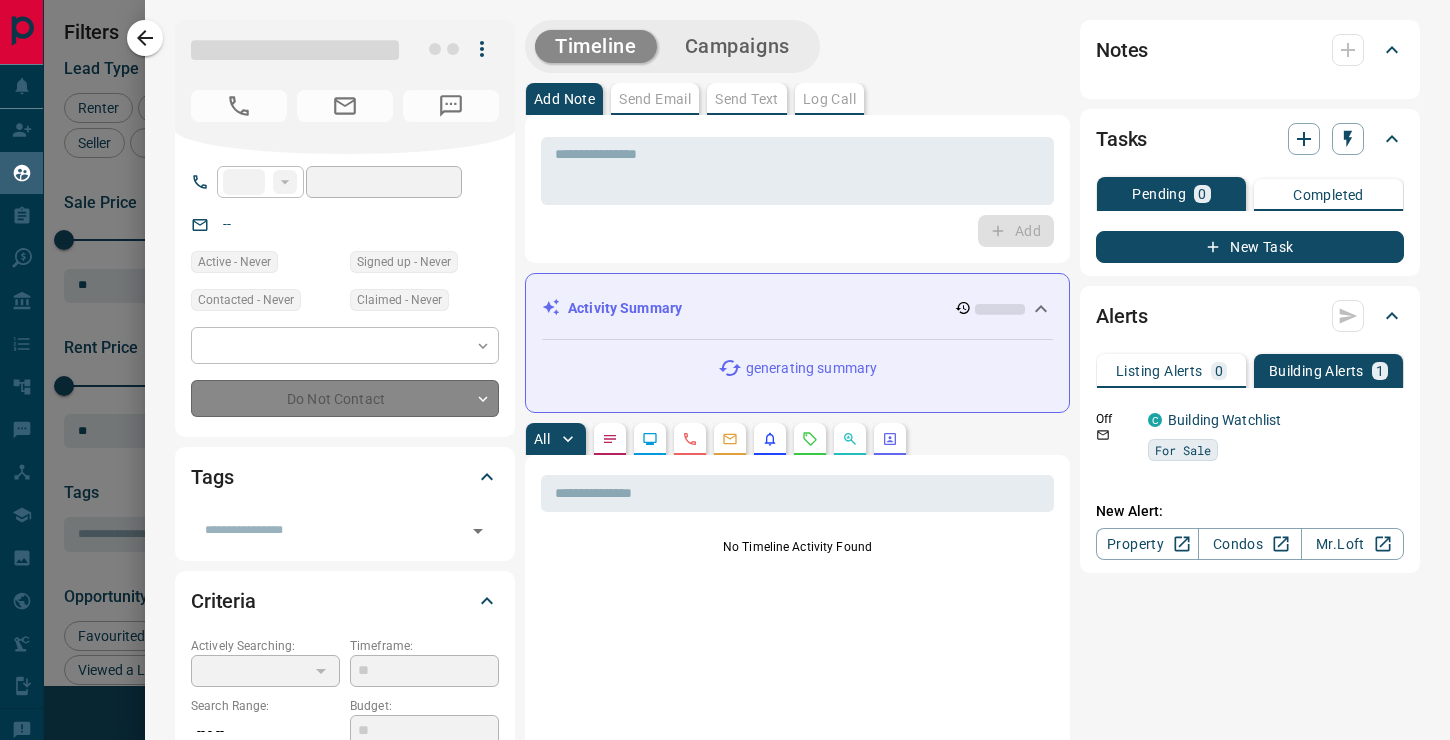 type on "**********" 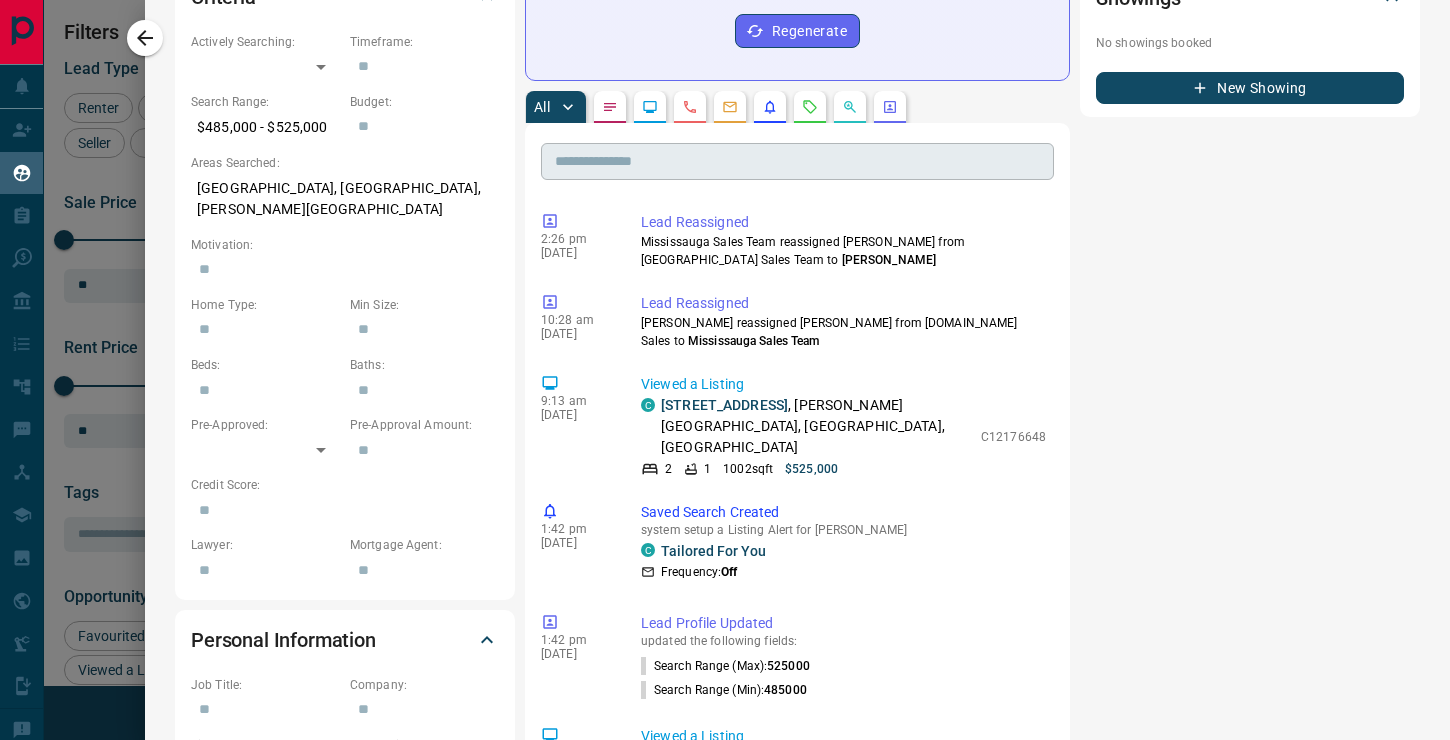 scroll, scrollTop: 606, scrollLeft: 0, axis: vertical 